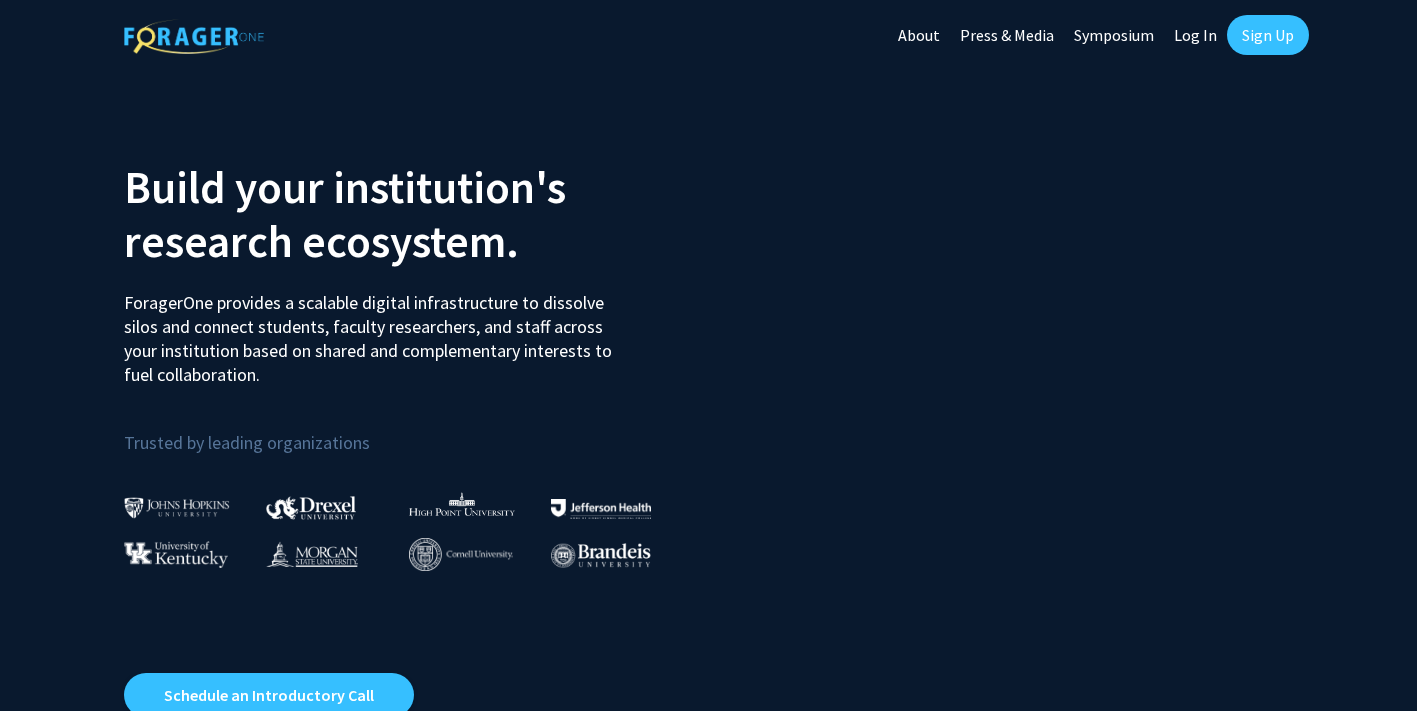 scroll, scrollTop: 0, scrollLeft: 0, axis: both 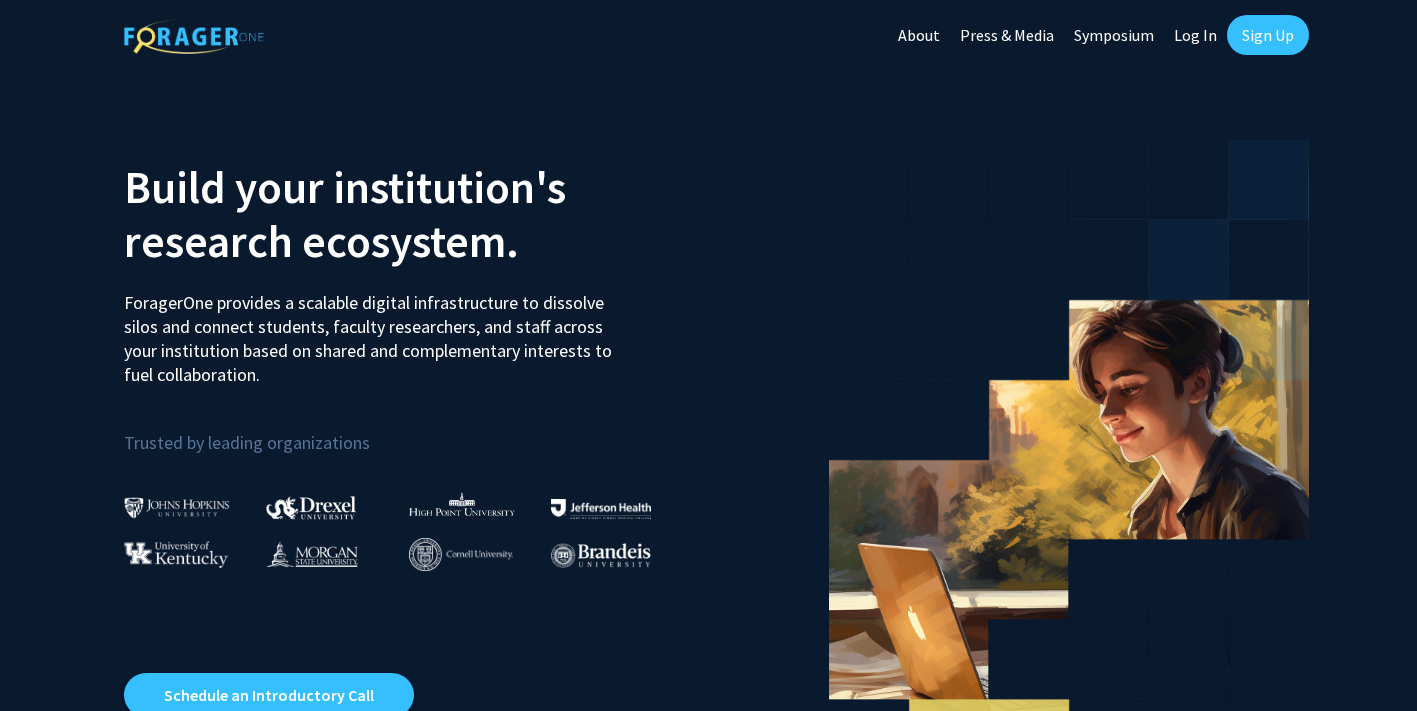 click on "Sign Up" 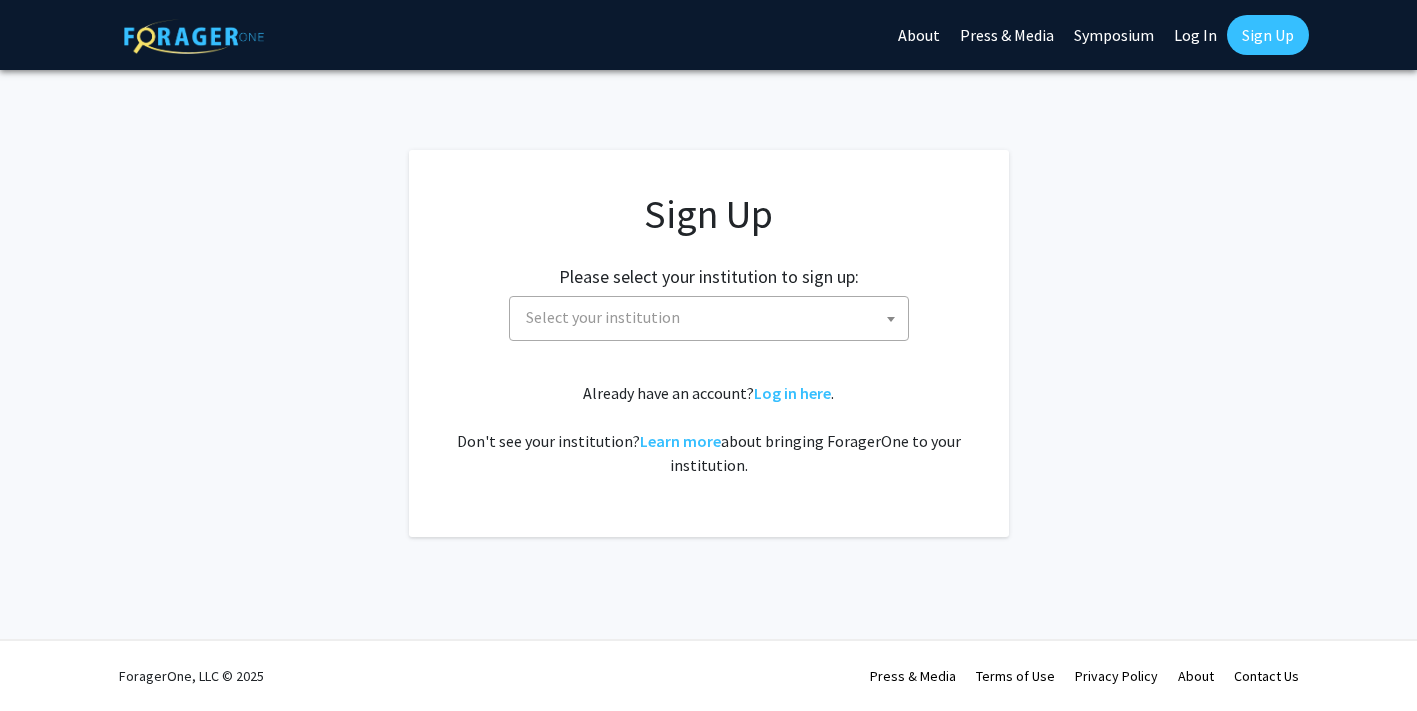 click on "Select your institution" at bounding box center (713, 317) 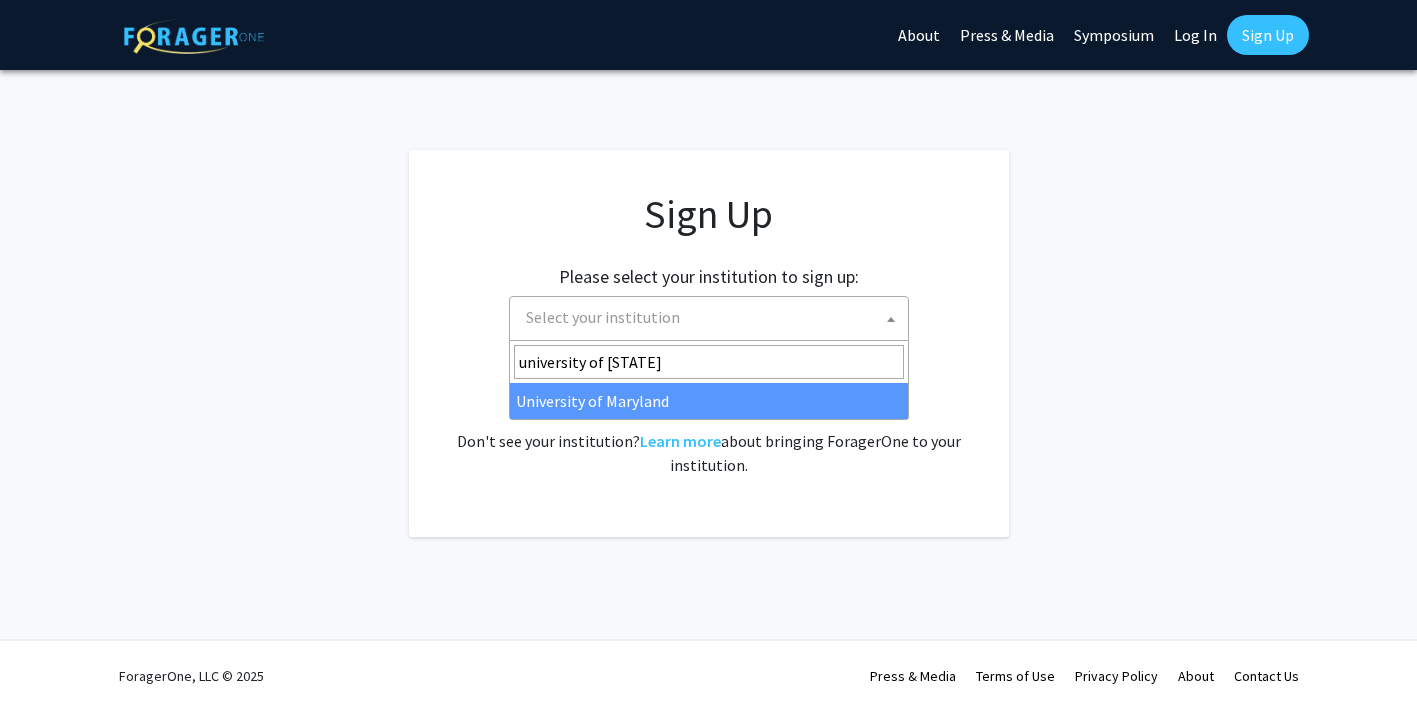 type on "university of ma" 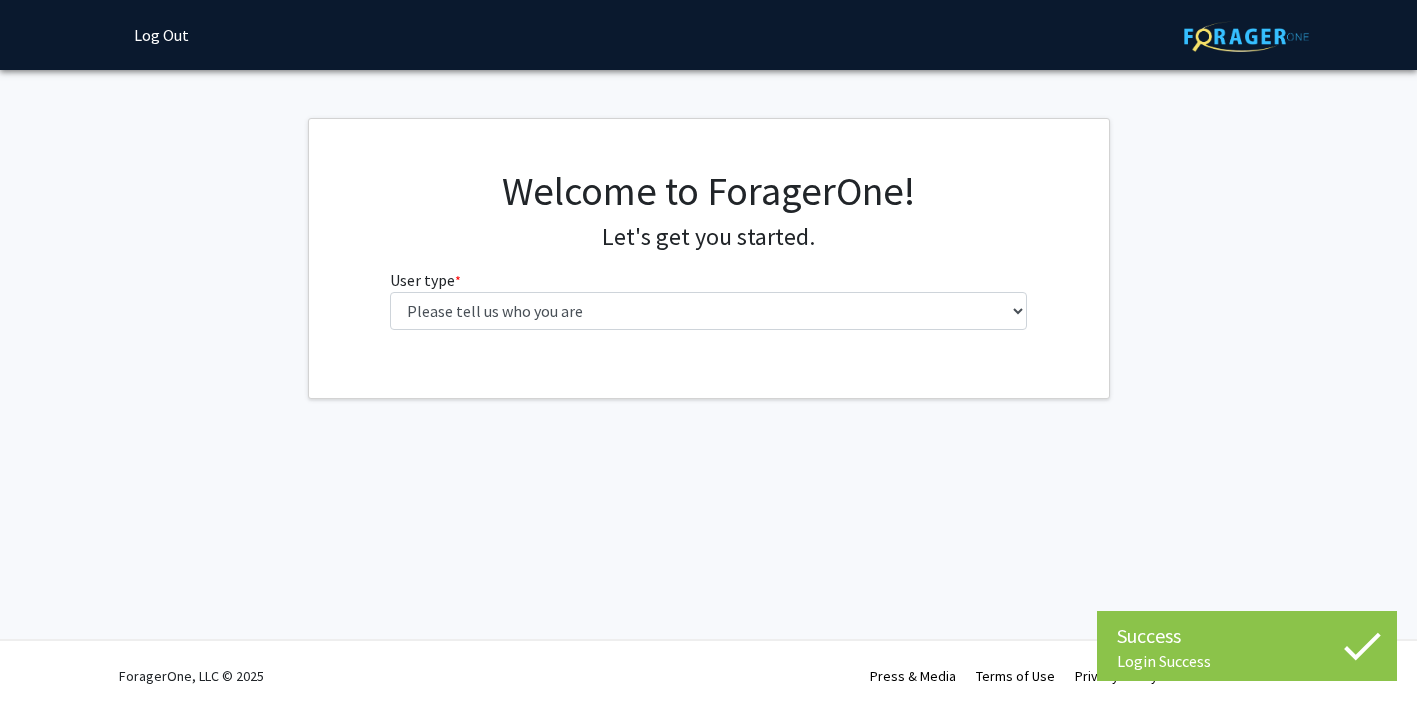 scroll, scrollTop: 0, scrollLeft: 0, axis: both 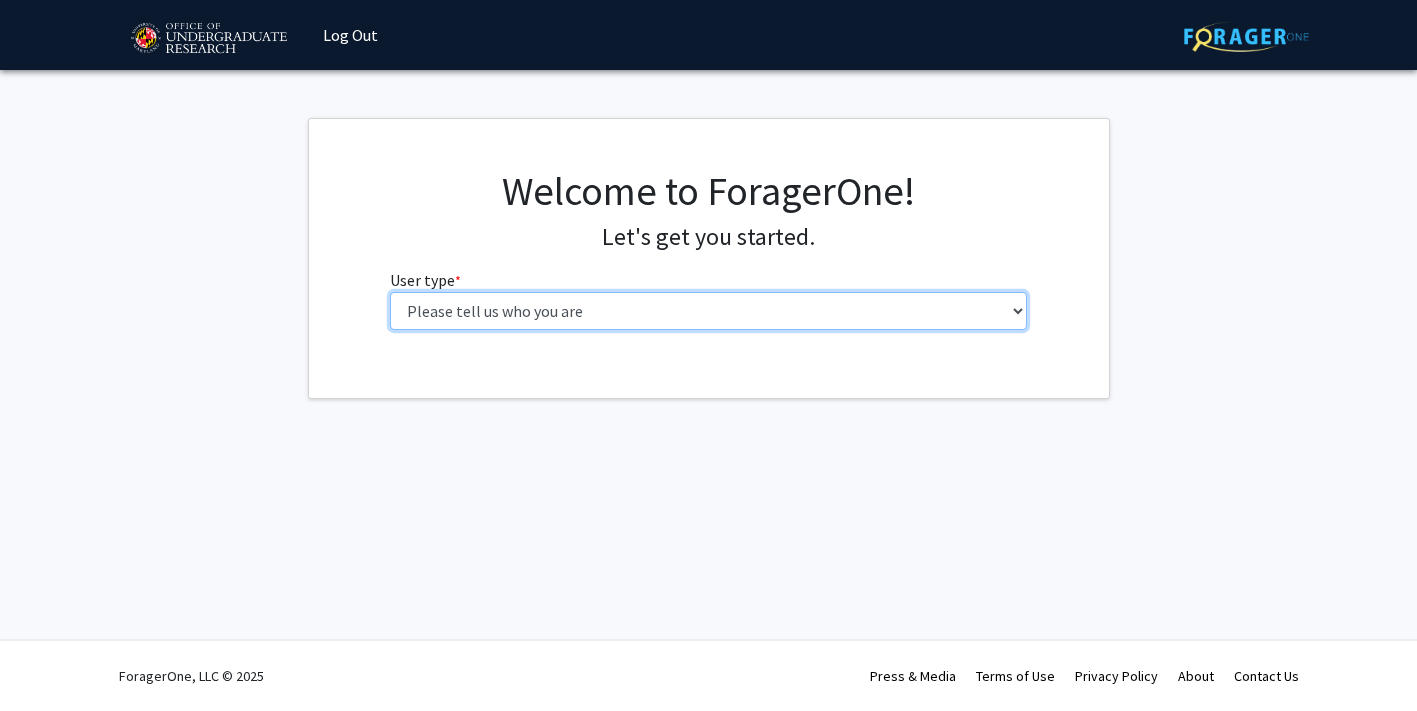 click on "Please tell us who you are  Undergraduate Student   Master's Student   Doctoral Candidate (PhD, MD, DMD, PharmD, etc.)   Postdoctoral Researcher / Research Staff / Medical Resident / Medical Fellow   Faculty   Administrative Staff" at bounding box center (708, 311) 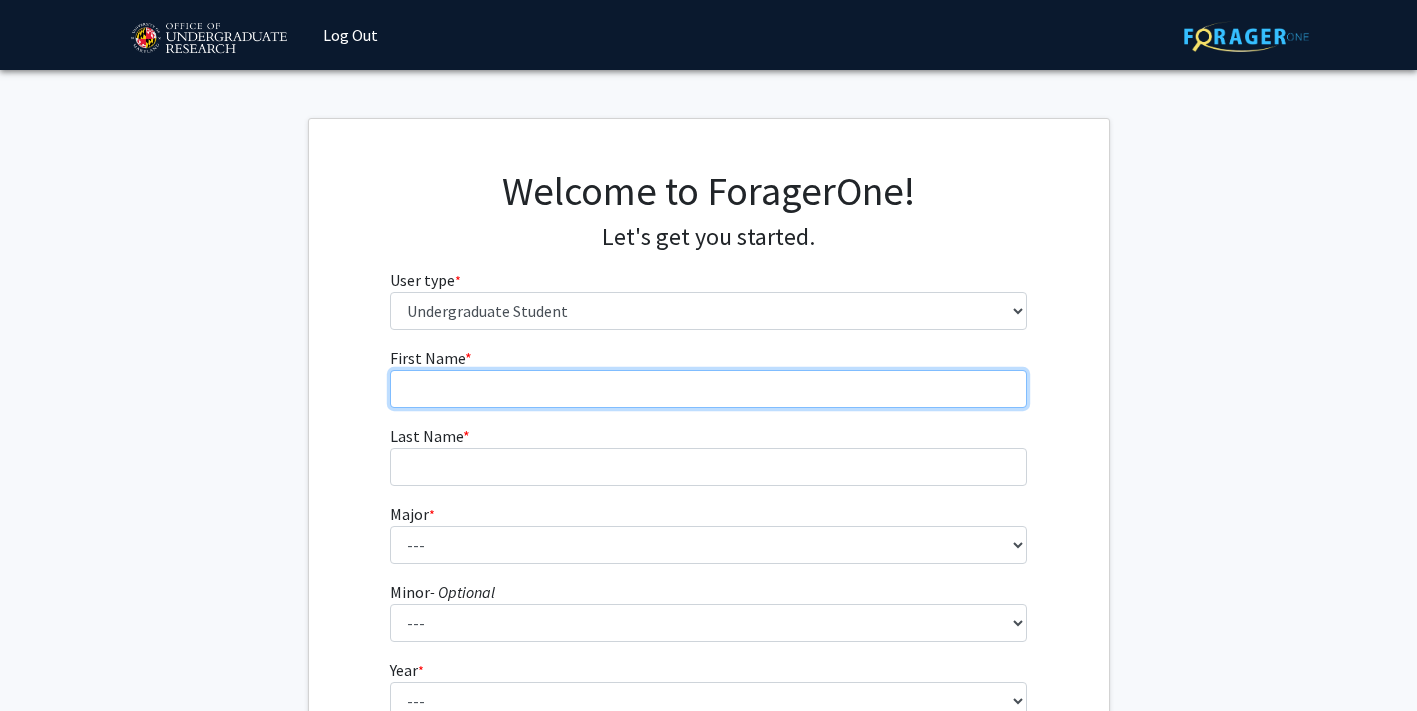 click on "First Name * required" at bounding box center (708, 389) 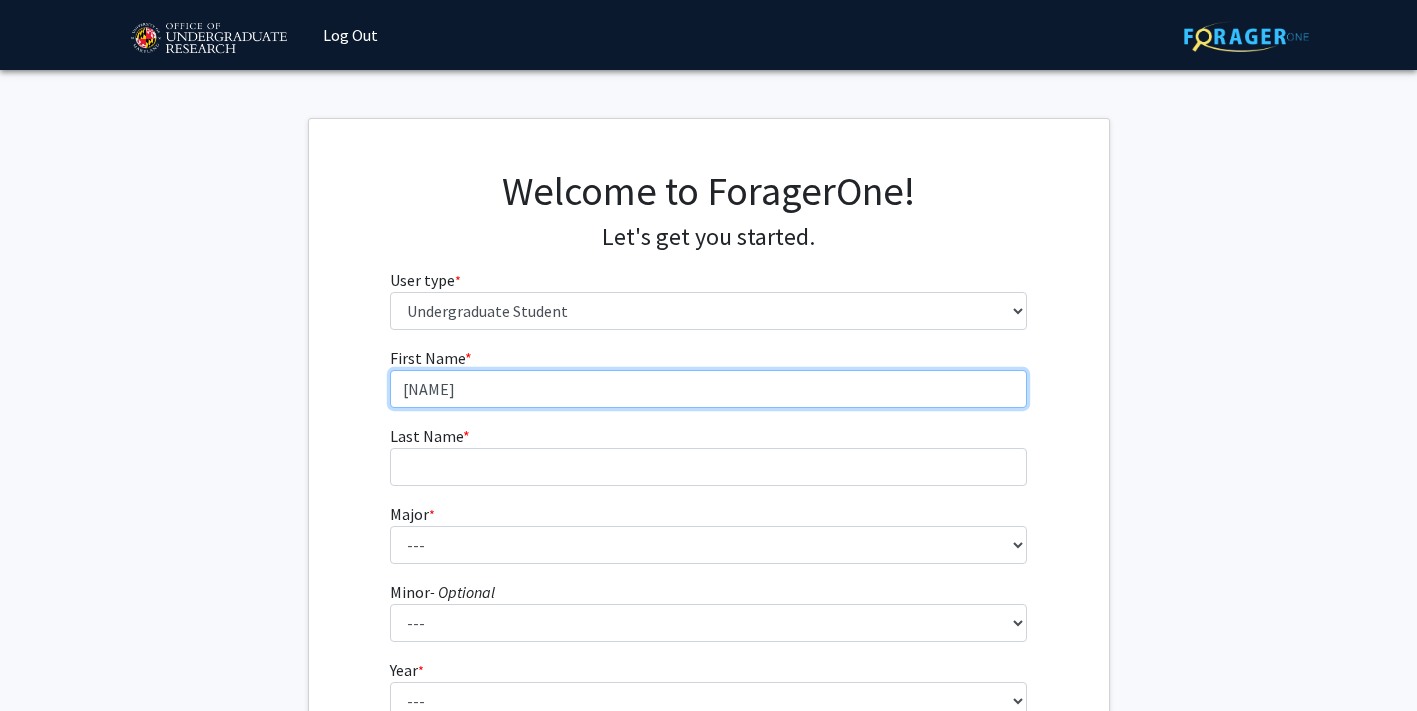 type on "Lucia" 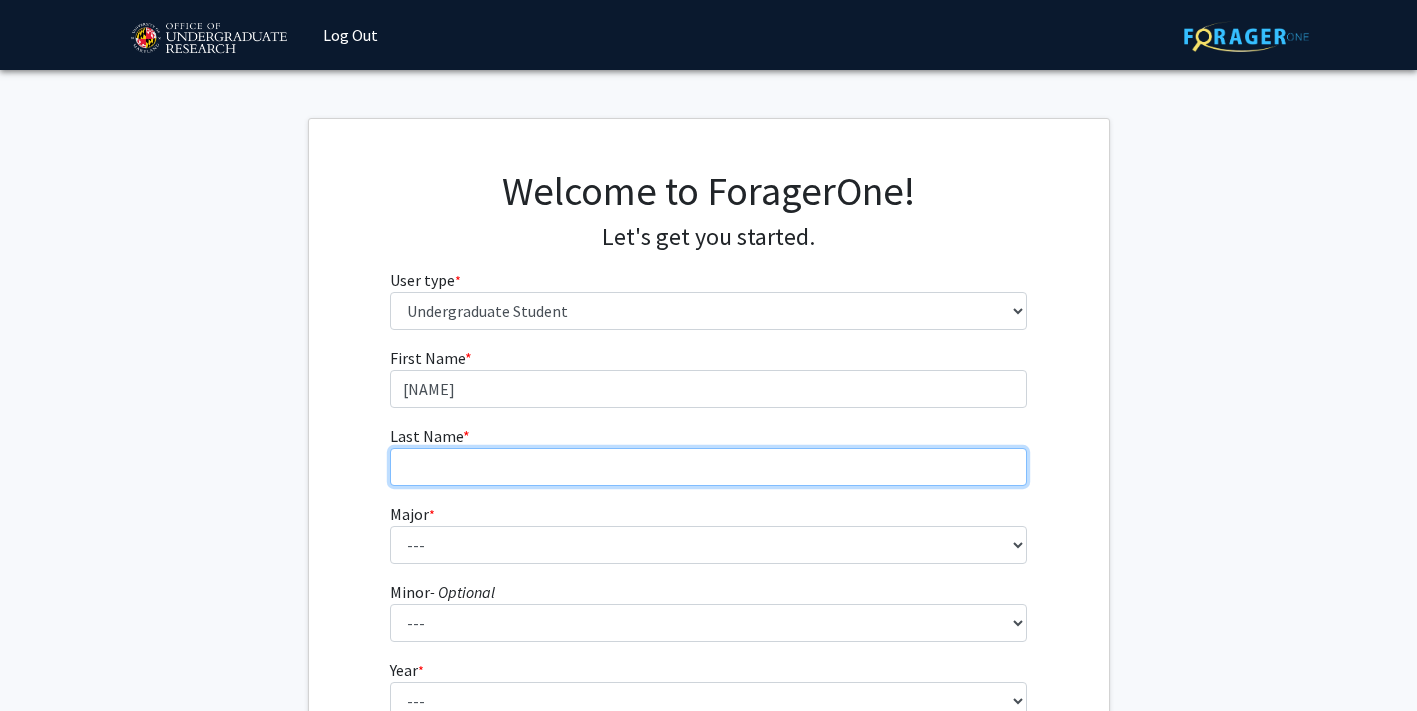 click on "Last Name * required" at bounding box center (708, 467) 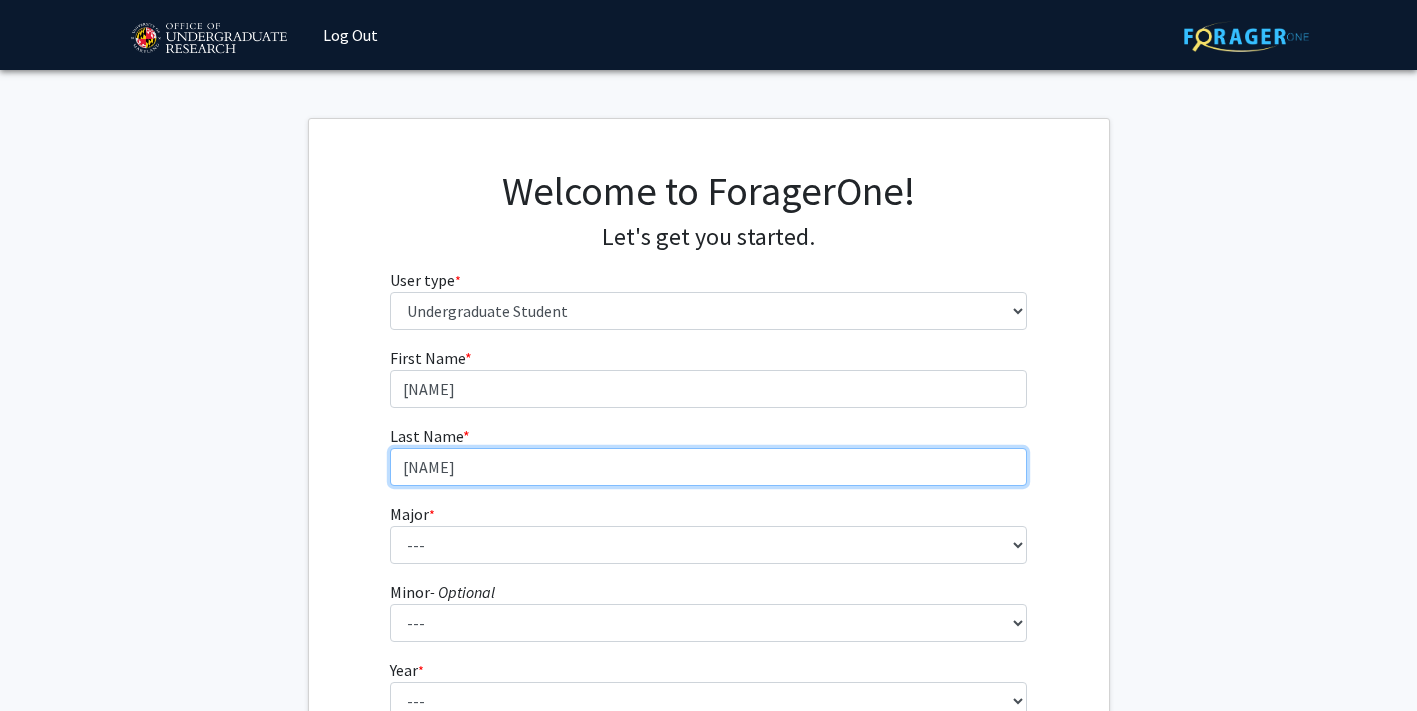 type on "Lu-Romeo" 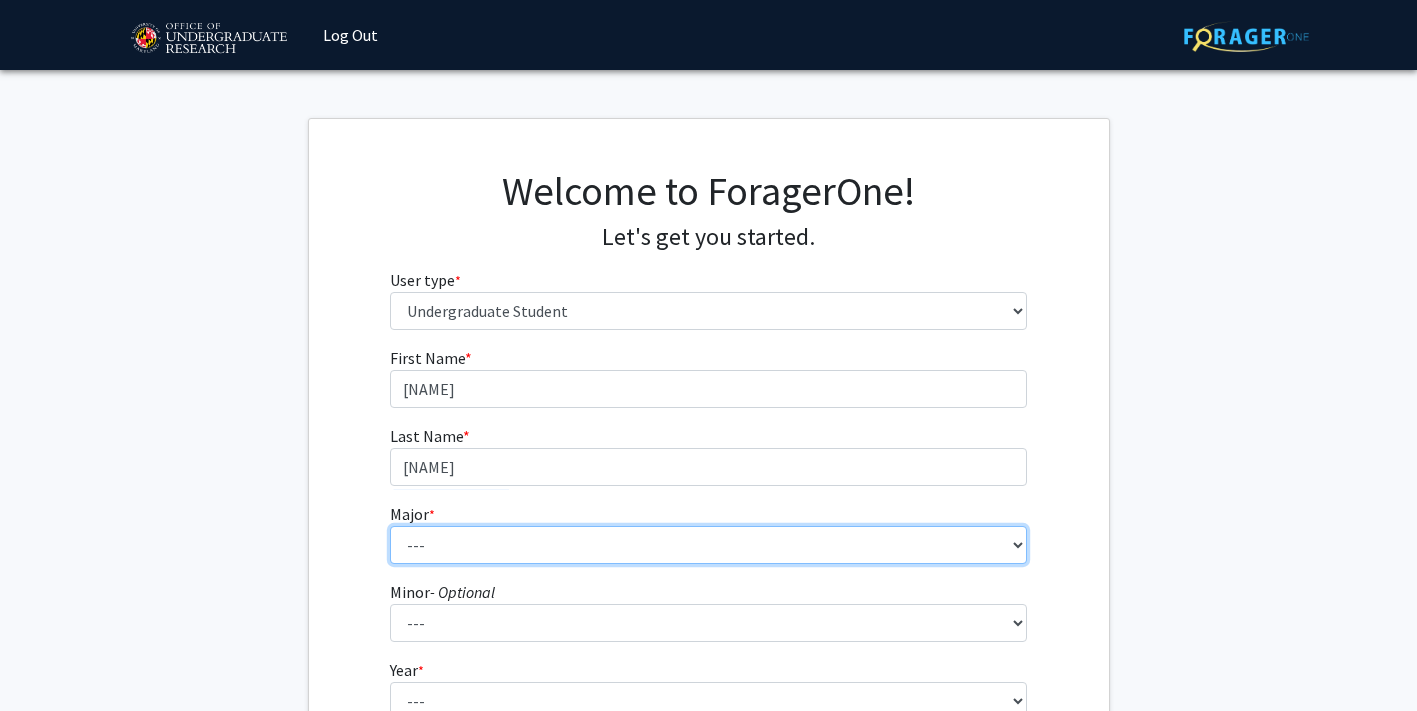 click on "---  Accounting   Aerospace Engineering   African American and Africana Studies   Agricultural and Resource Economics   Agricultural Science and Technology   American Studies   Animal Sciences   Anthropology   Arabic Studies   Architecture   Art History   Astronomy   Atmospheric and Oceanic Science   Biochemistry   Biocomputational Engineering   Bioengineering   Biological Sciences   Central European, Russian and Eurasian Studies   Chemical Engineering   Chemistry   Chinese   Cinema and Media Studies   Cinema and Media Studies   Civil Engineering   Classical Languages and Literatures   Communication   Computer Engineering   Computer Science   Criminology and Criminal Justice   Cyber-Physical Systems Engineering   Dance   Early Childhood/Early Childhood Special Education   Economics   Electrical Engineering   Elementary Education   Elementary/Middle Special Education   English Language and Literature   Environmental Science and Policy   Environmental Science and Technology   Family Science   Finance   Geology" at bounding box center (708, 545) 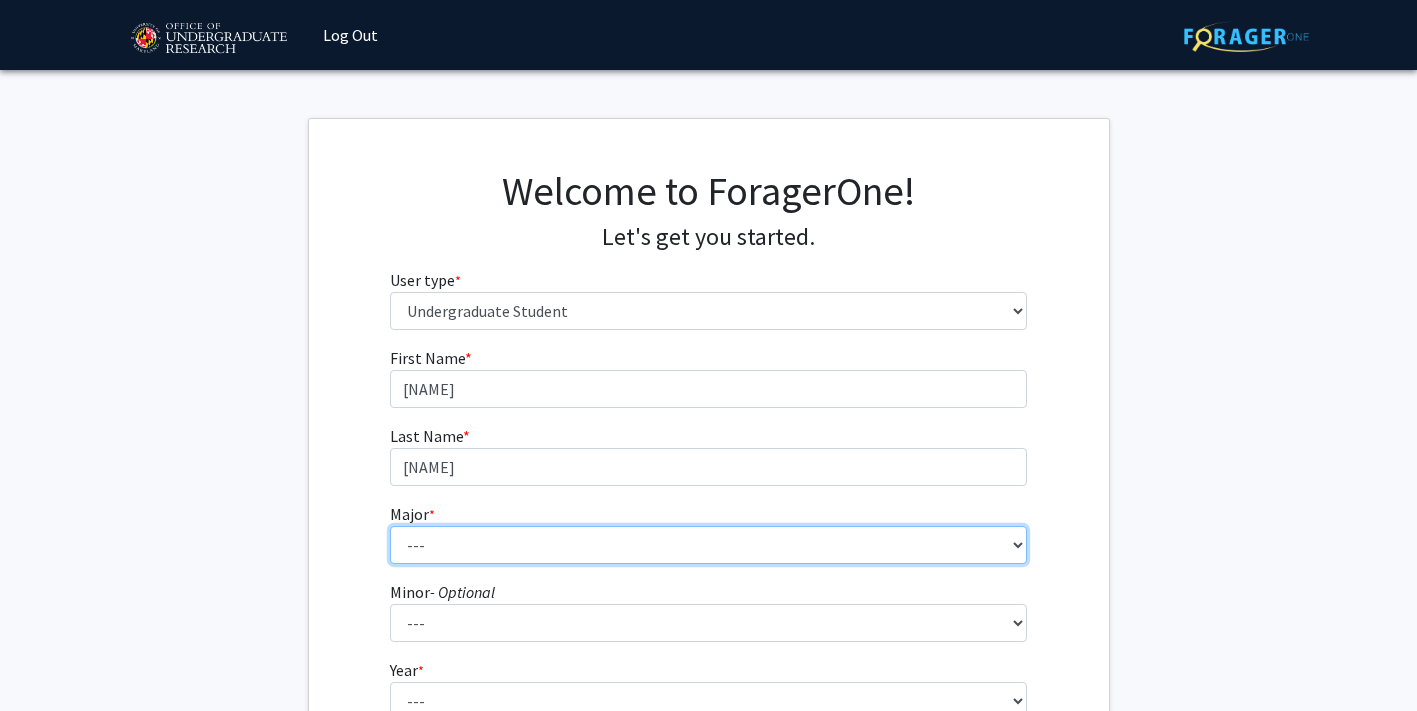 select on "17: 2318" 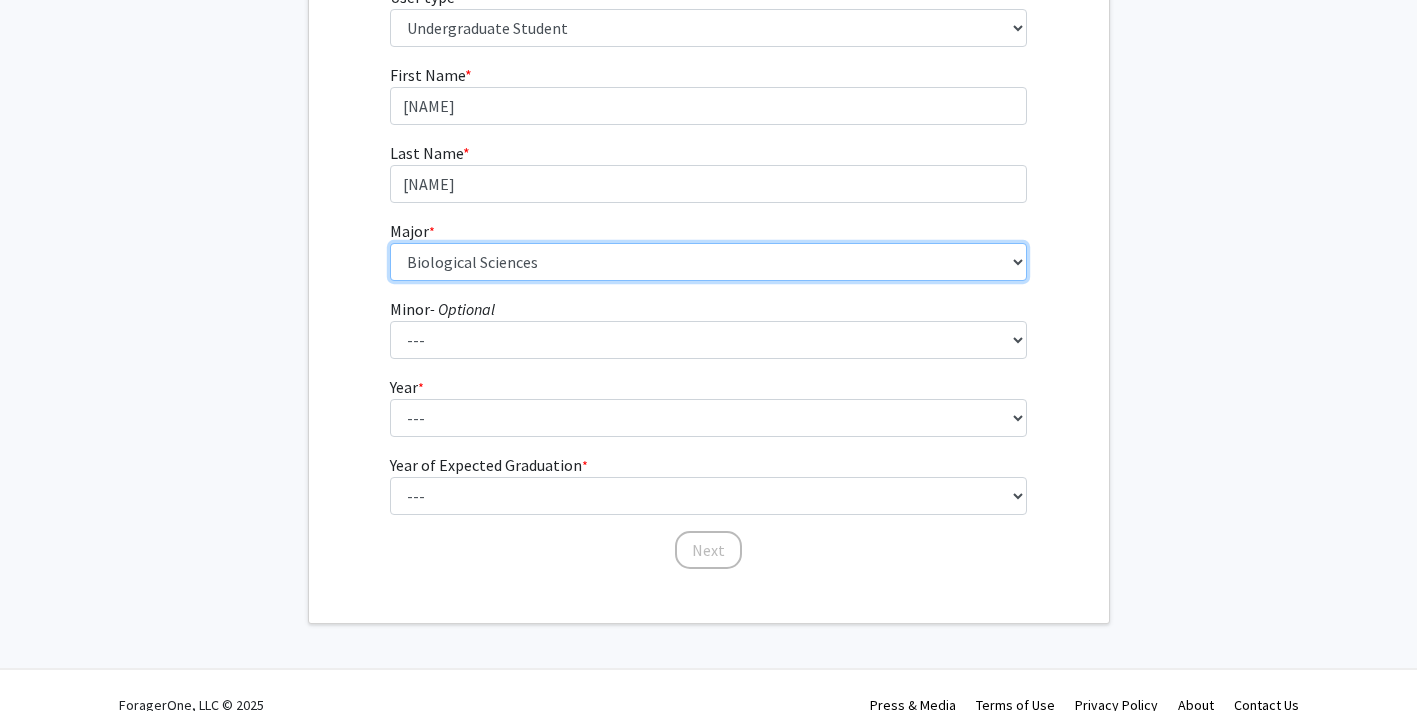 scroll, scrollTop: 290, scrollLeft: 0, axis: vertical 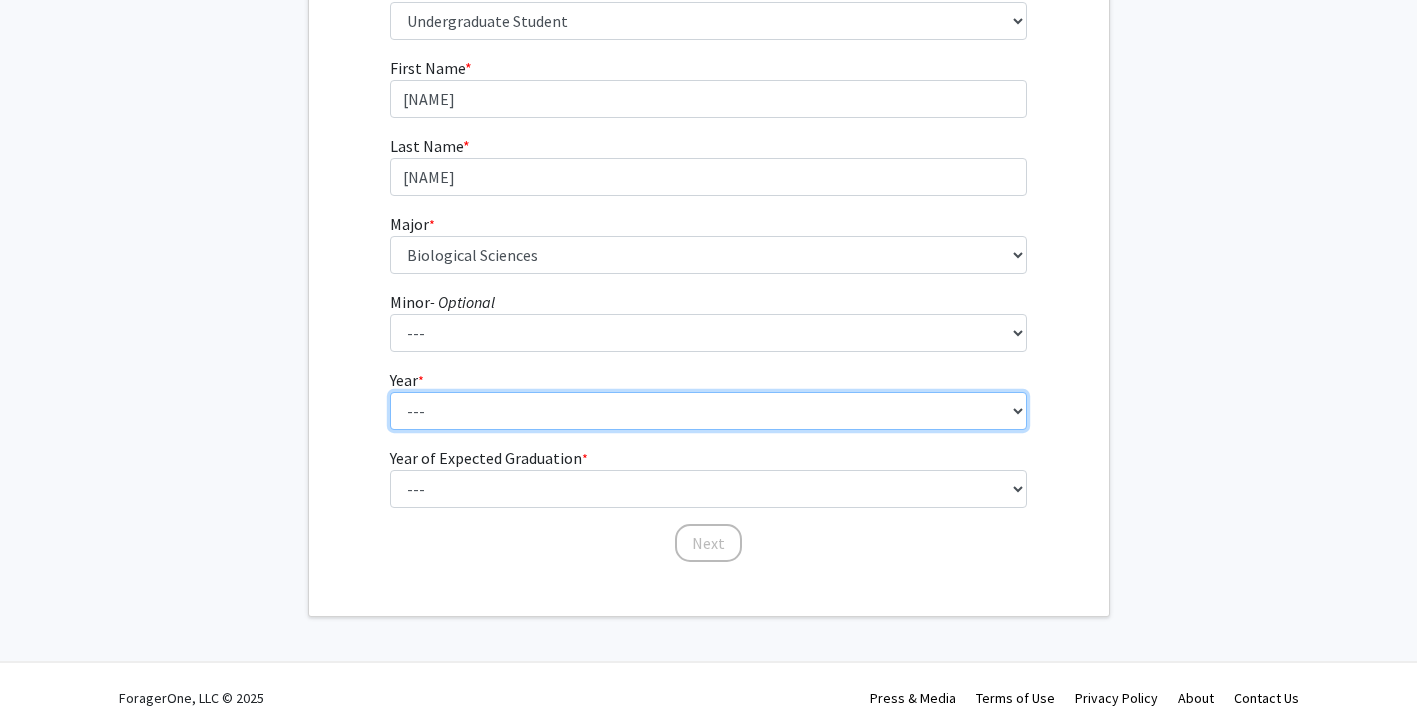 click on "---  First-year   Sophomore   Junior   Senior   Postbaccalaureate Certificate" at bounding box center [708, 411] 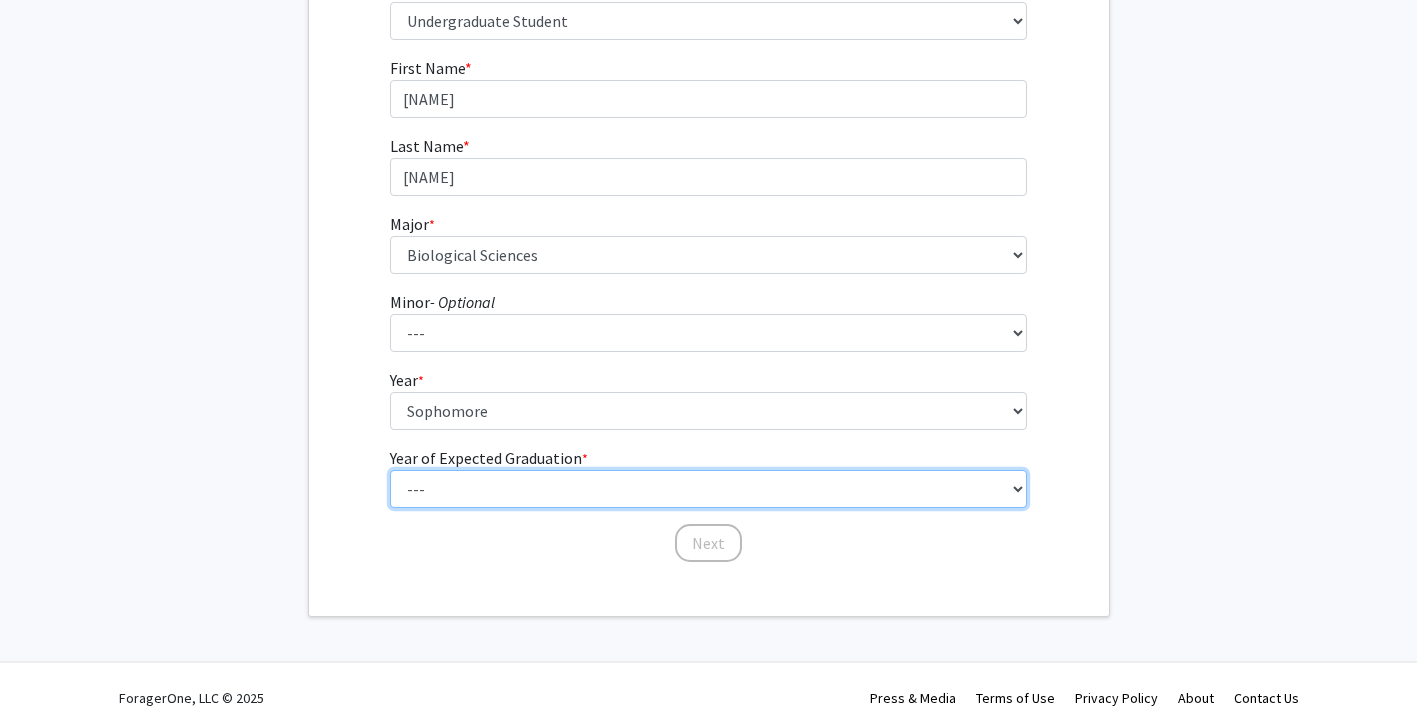 click on "---  2025   2026   2027   2028   2029   2030   2031   2032   2033   2034" at bounding box center (708, 489) 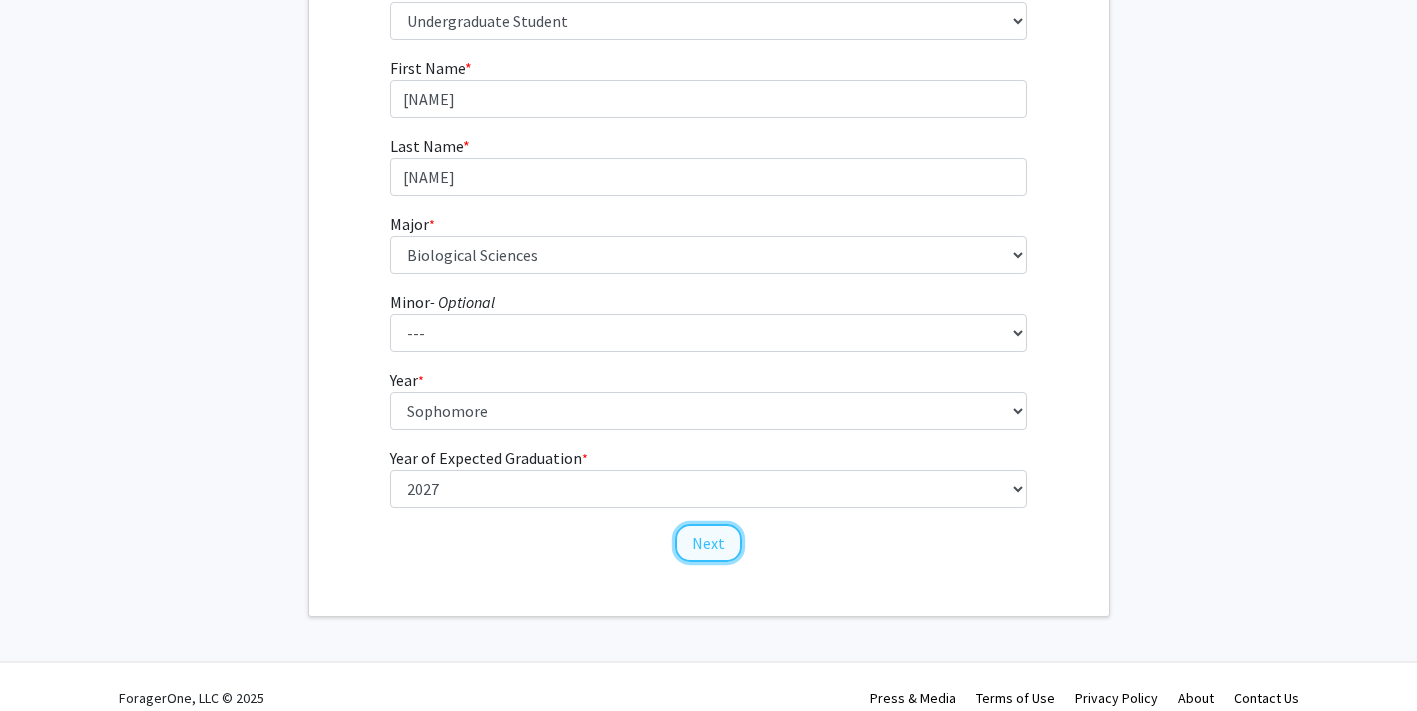 click on "Next" 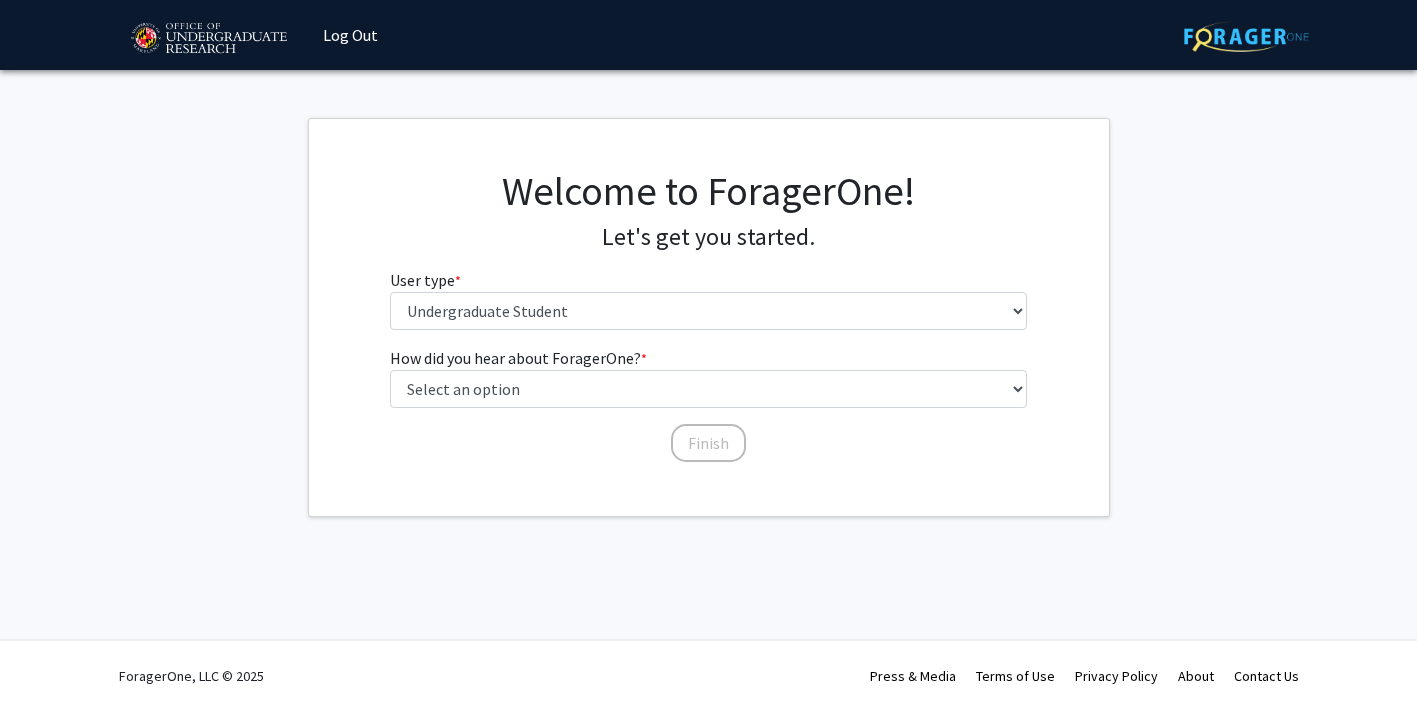 scroll, scrollTop: 0, scrollLeft: 0, axis: both 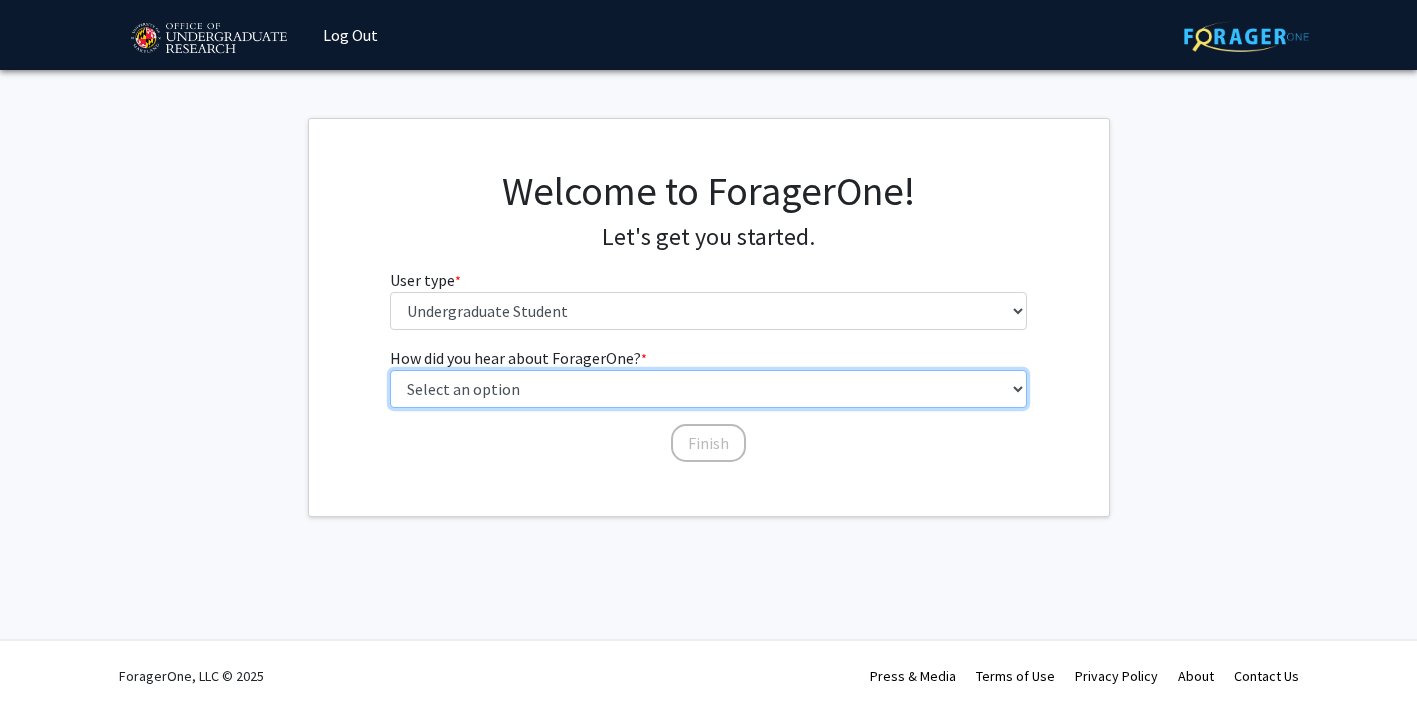 click on "Select an option  Peer/student recommendation   Faculty/staff recommendation   University website   University email or newsletter   Other" at bounding box center (708, 389) 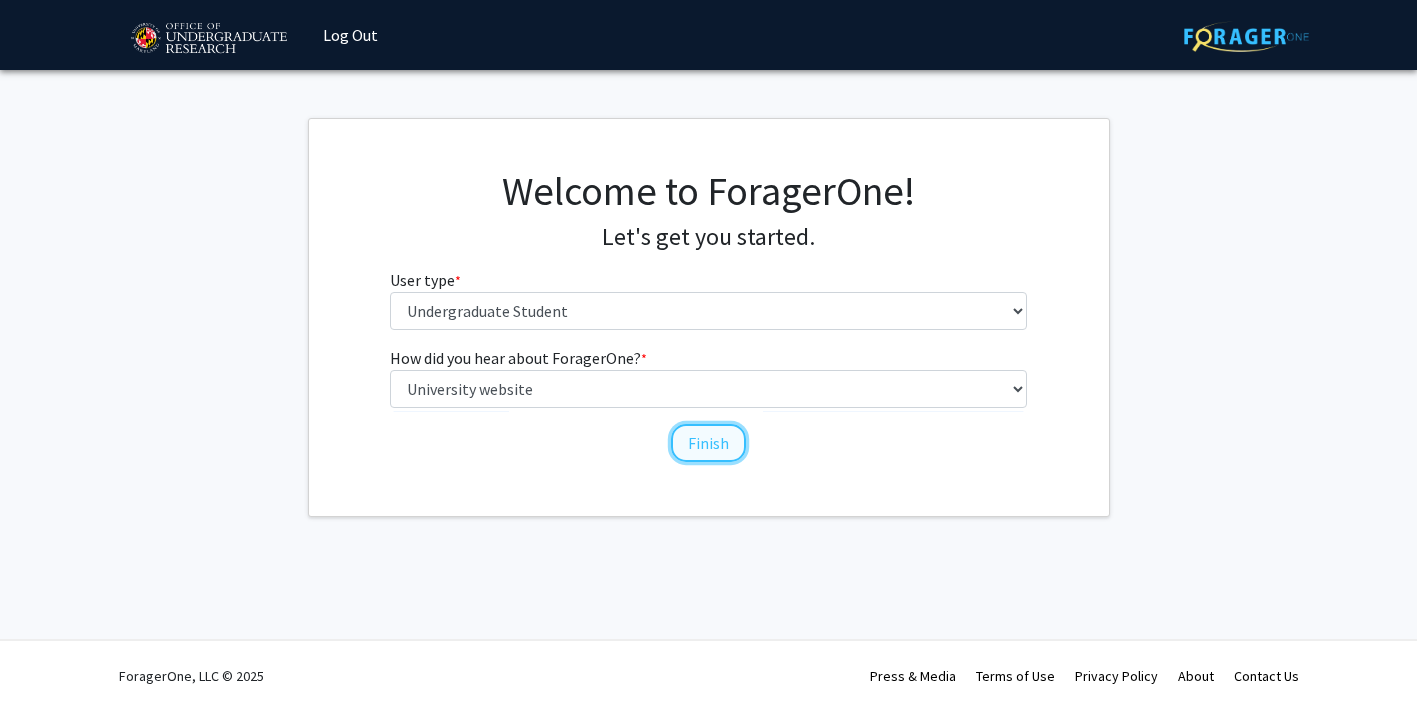 click on "Finish" 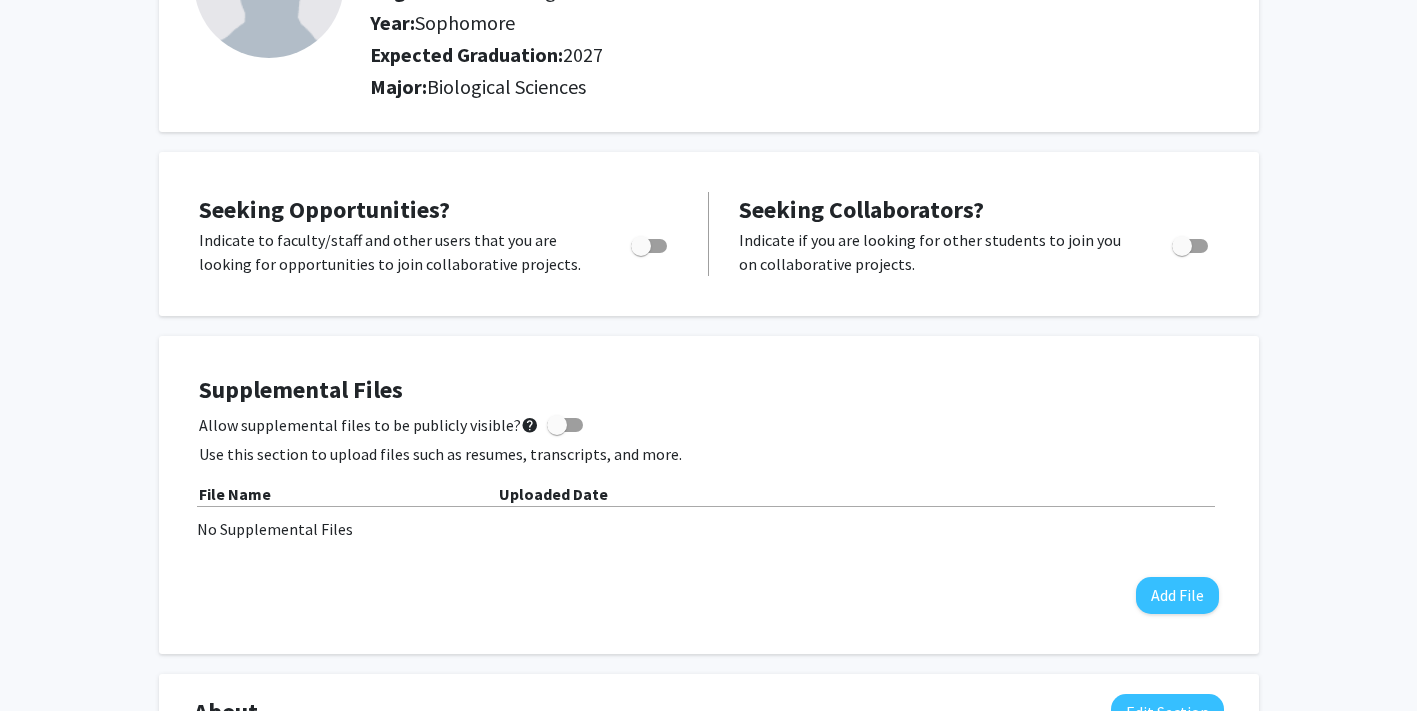 scroll, scrollTop: 0, scrollLeft: 0, axis: both 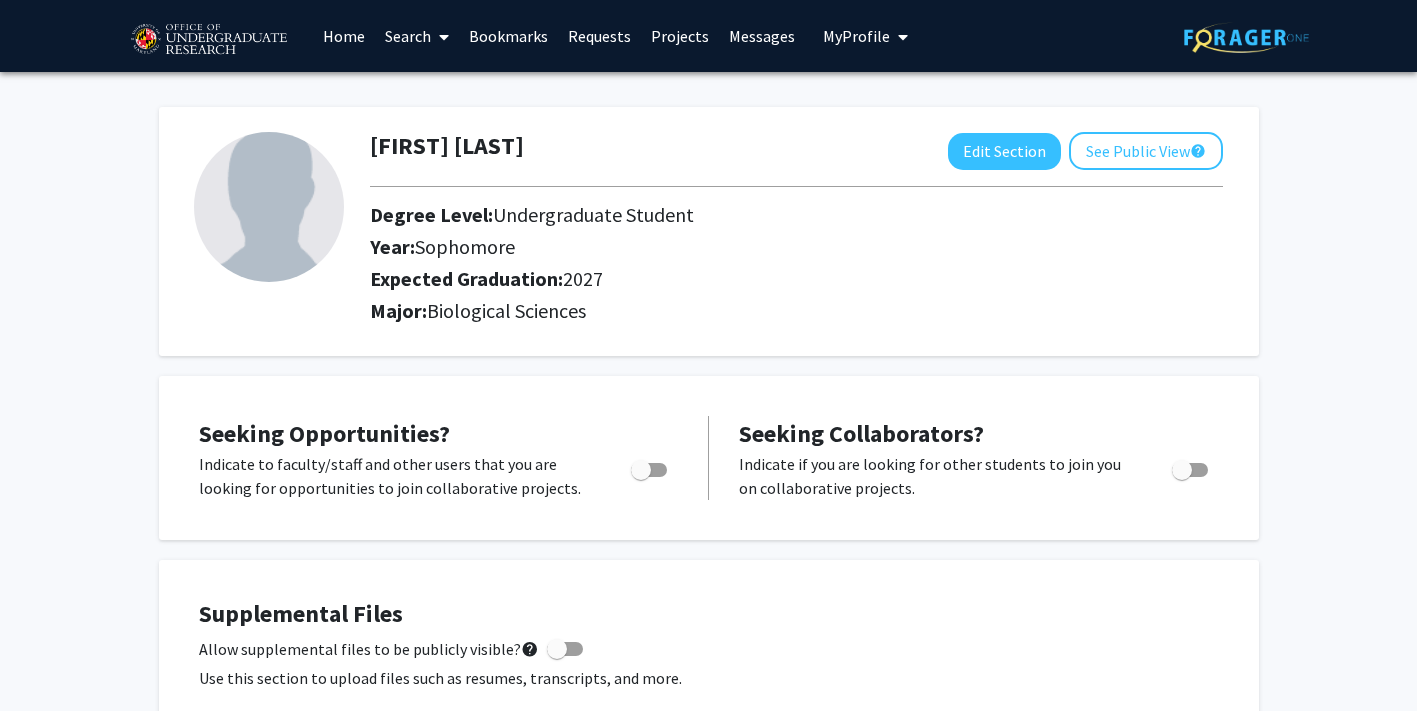 click on "Home" at bounding box center (344, 36) 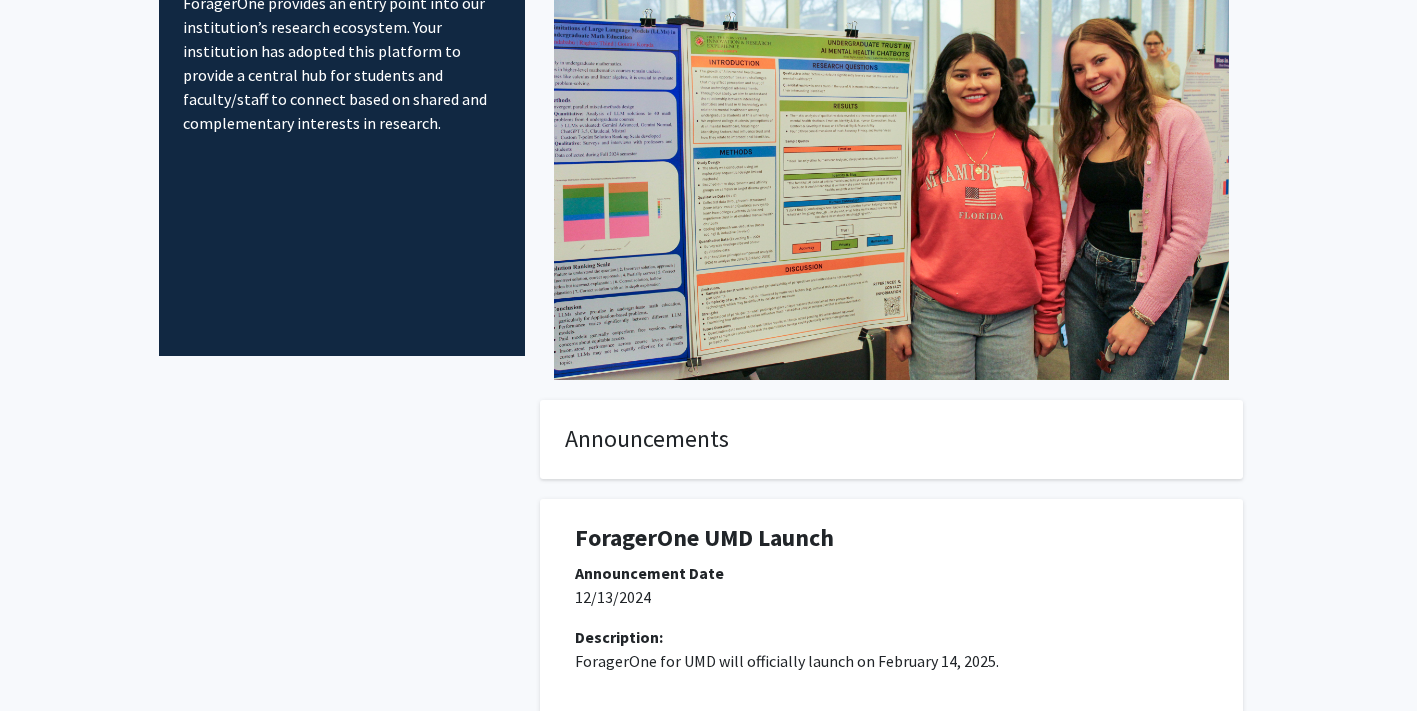 scroll, scrollTop: 0, scrollLeft: 0, axis: both 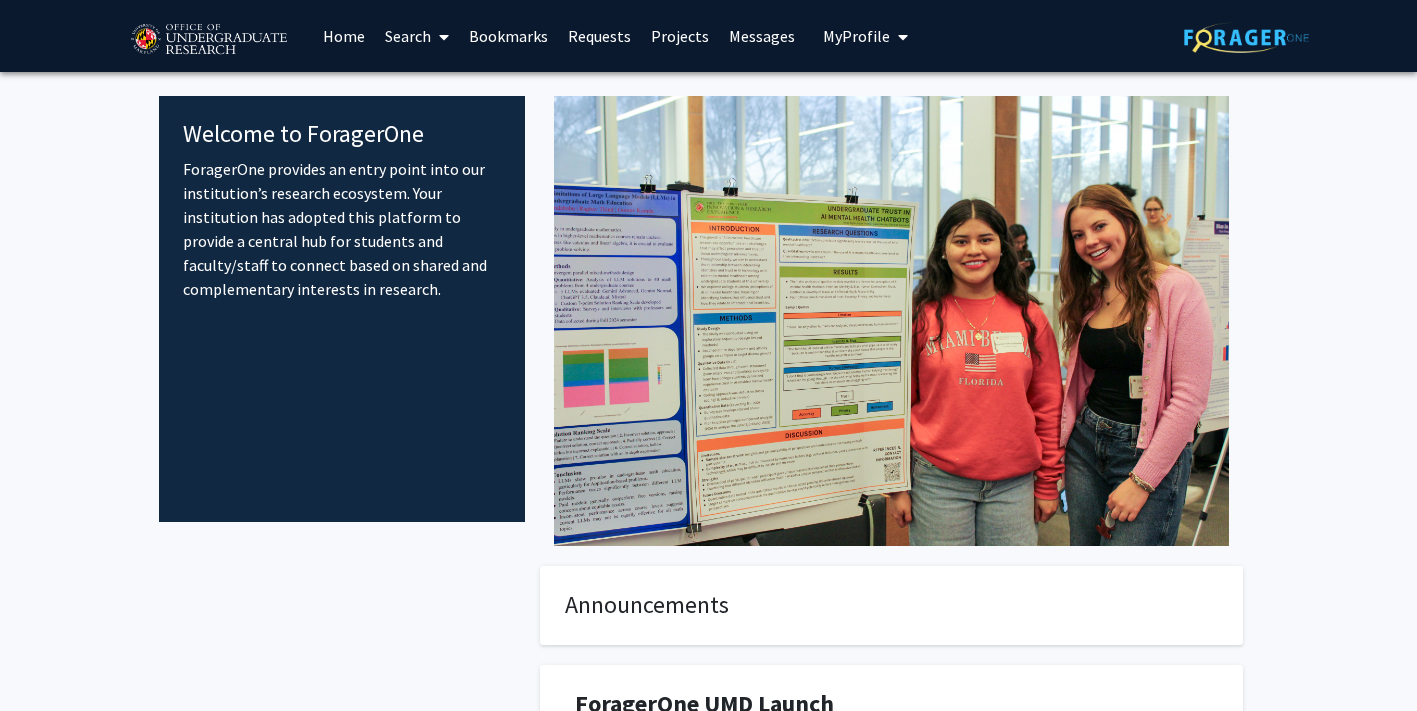 click at bounding box center (444, 37) 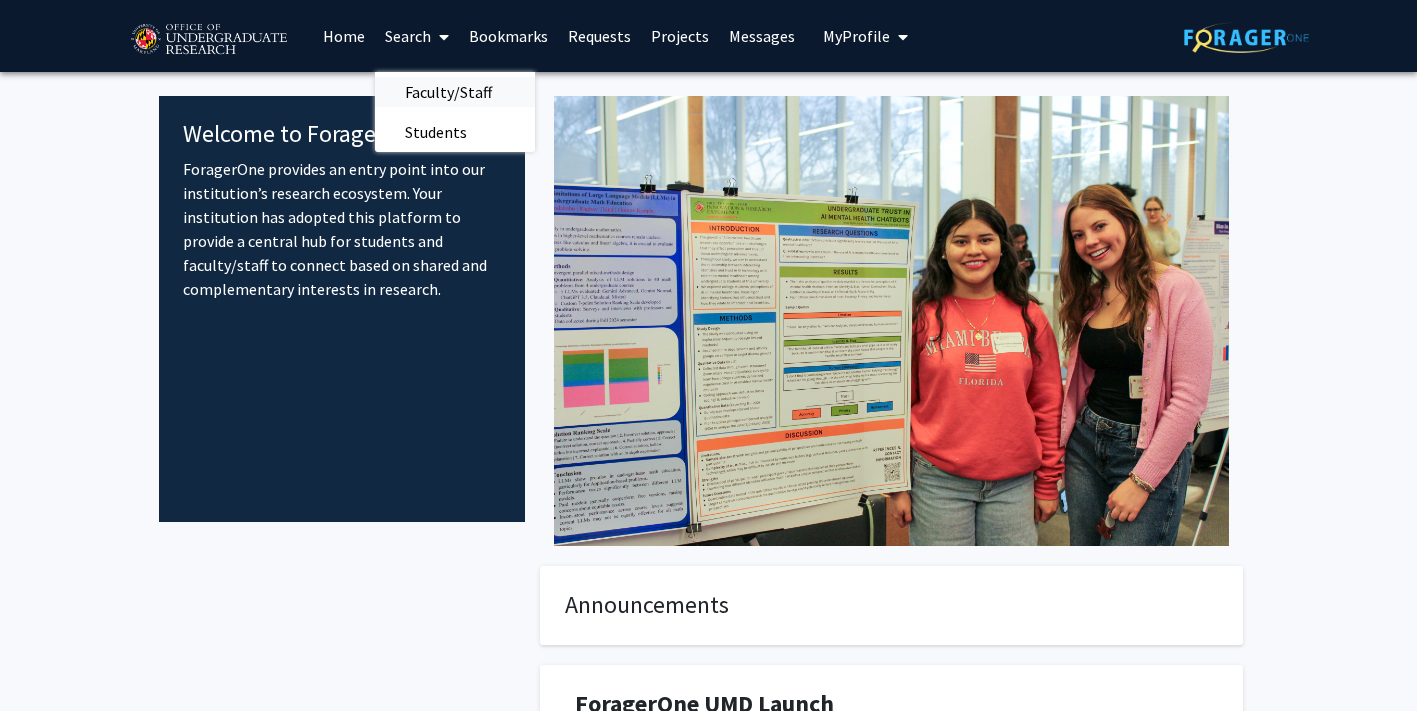 click on "Faculty/Staff" at bounding box center (448, 92) 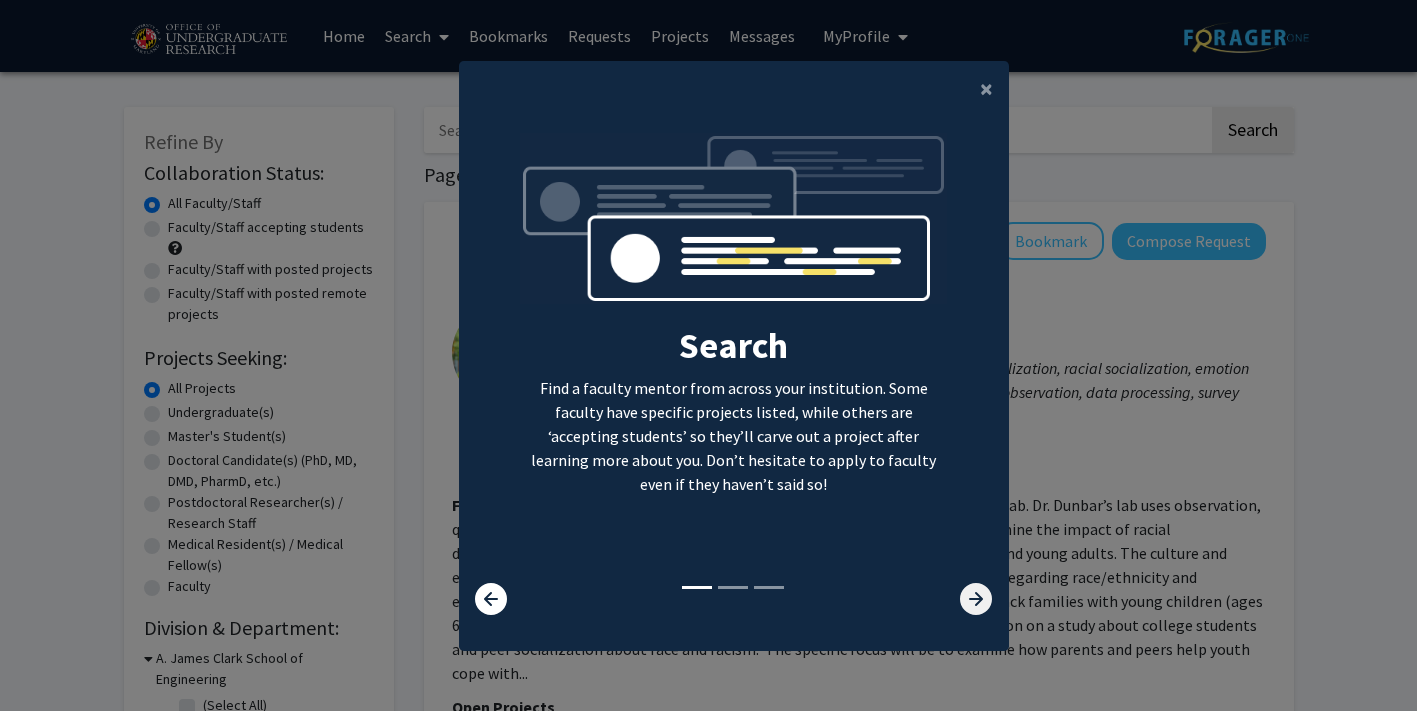 click 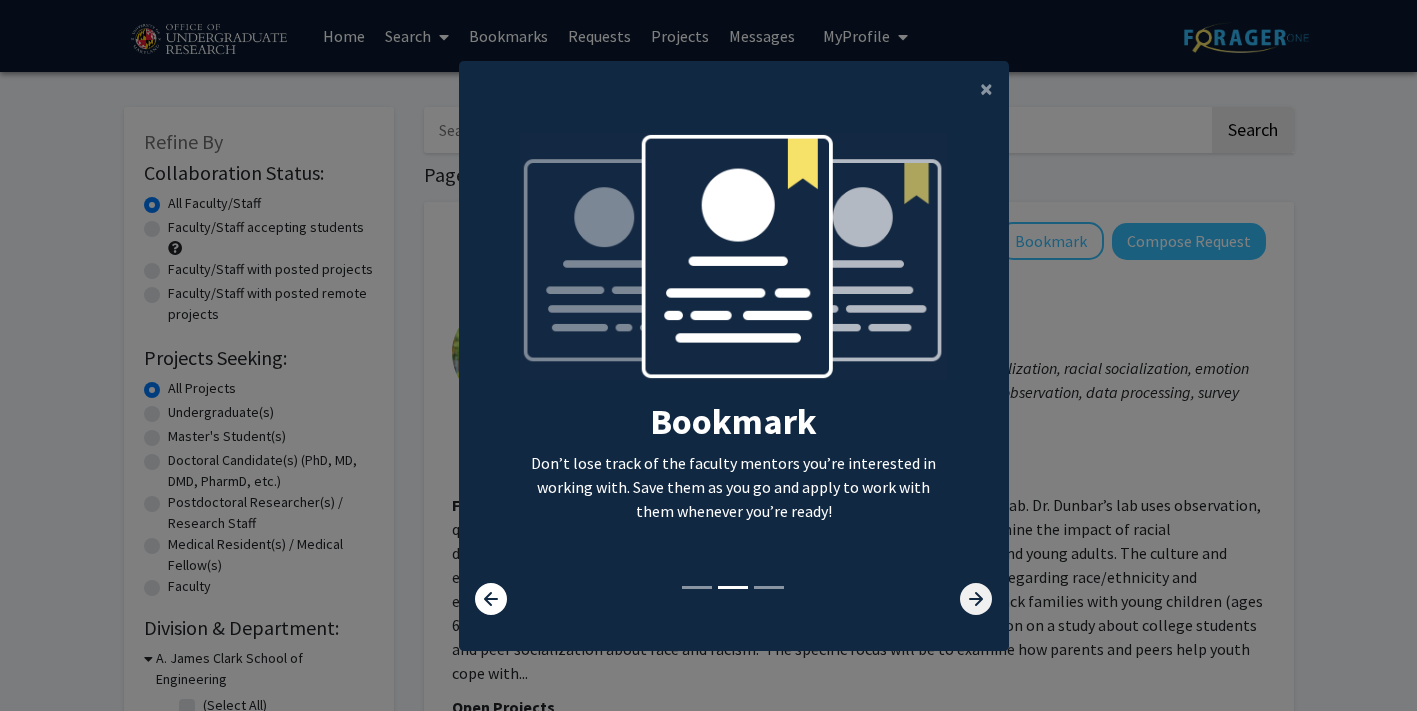 click 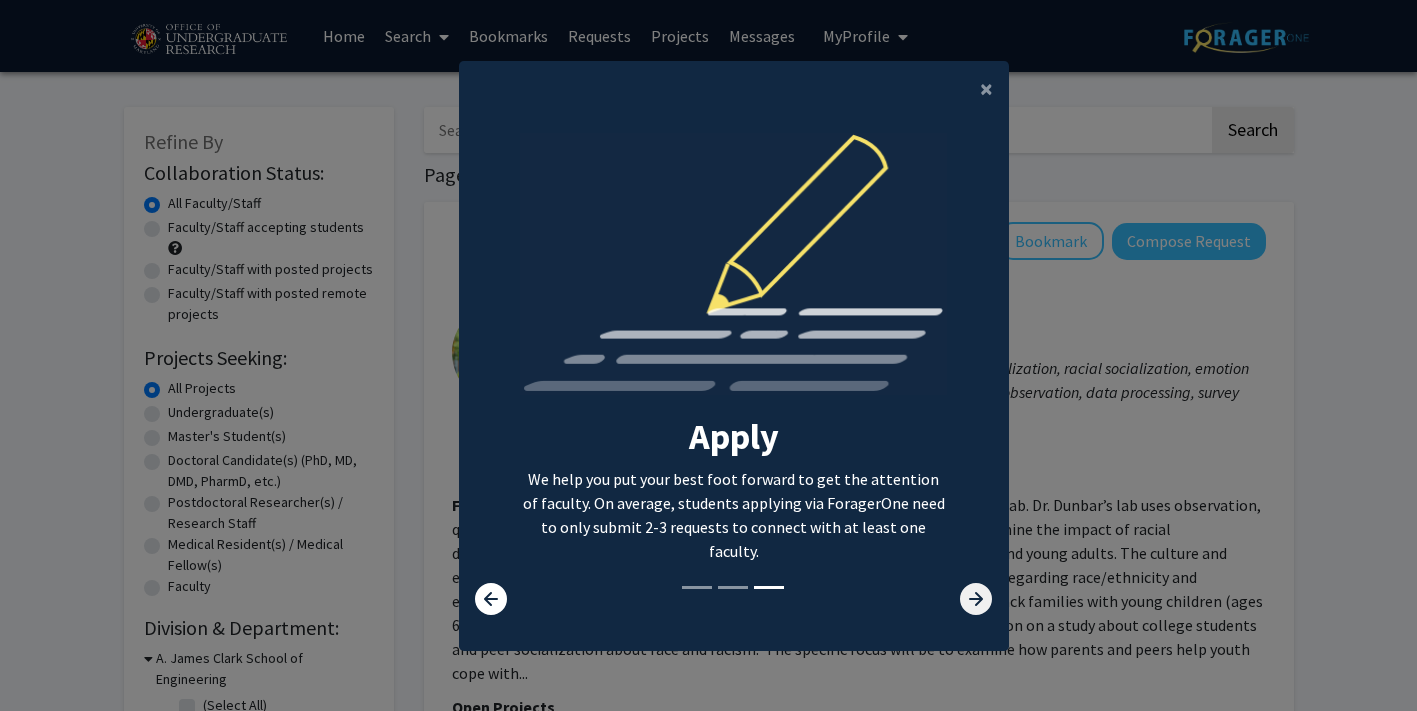 click 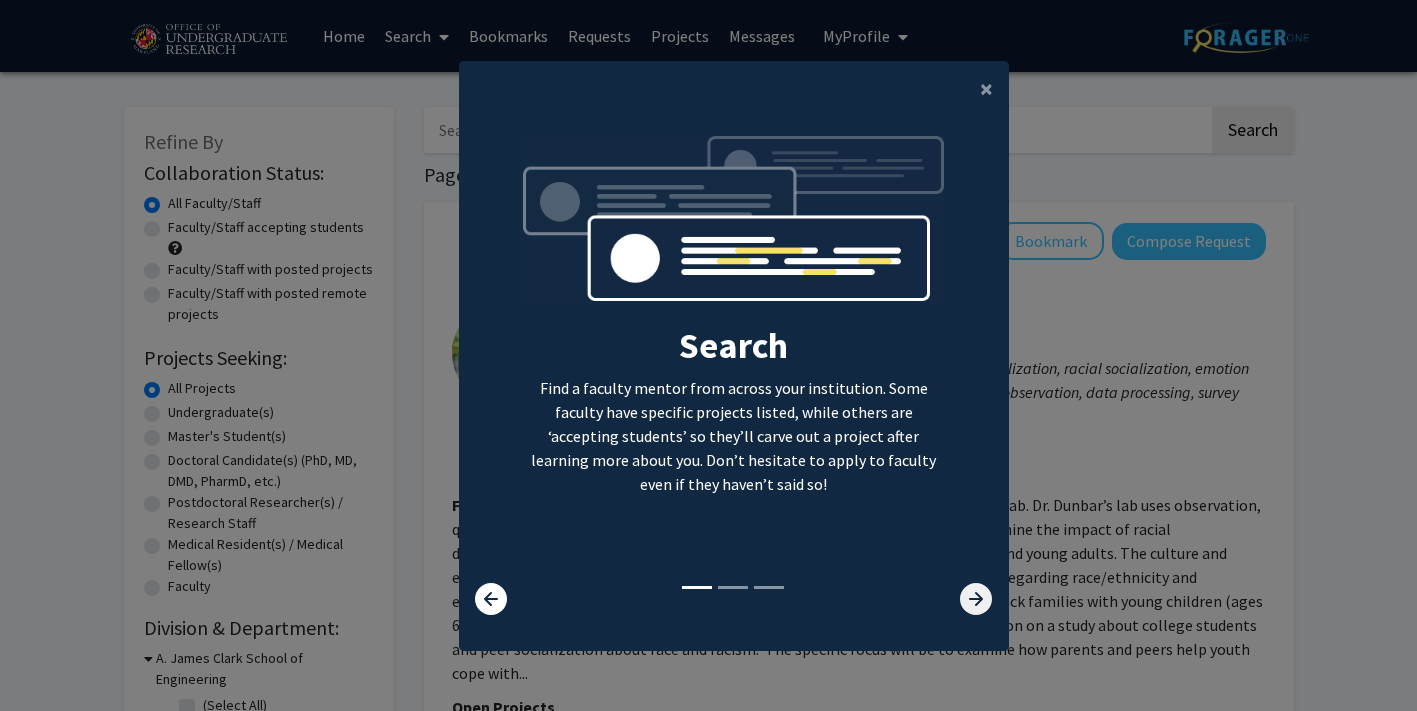 click 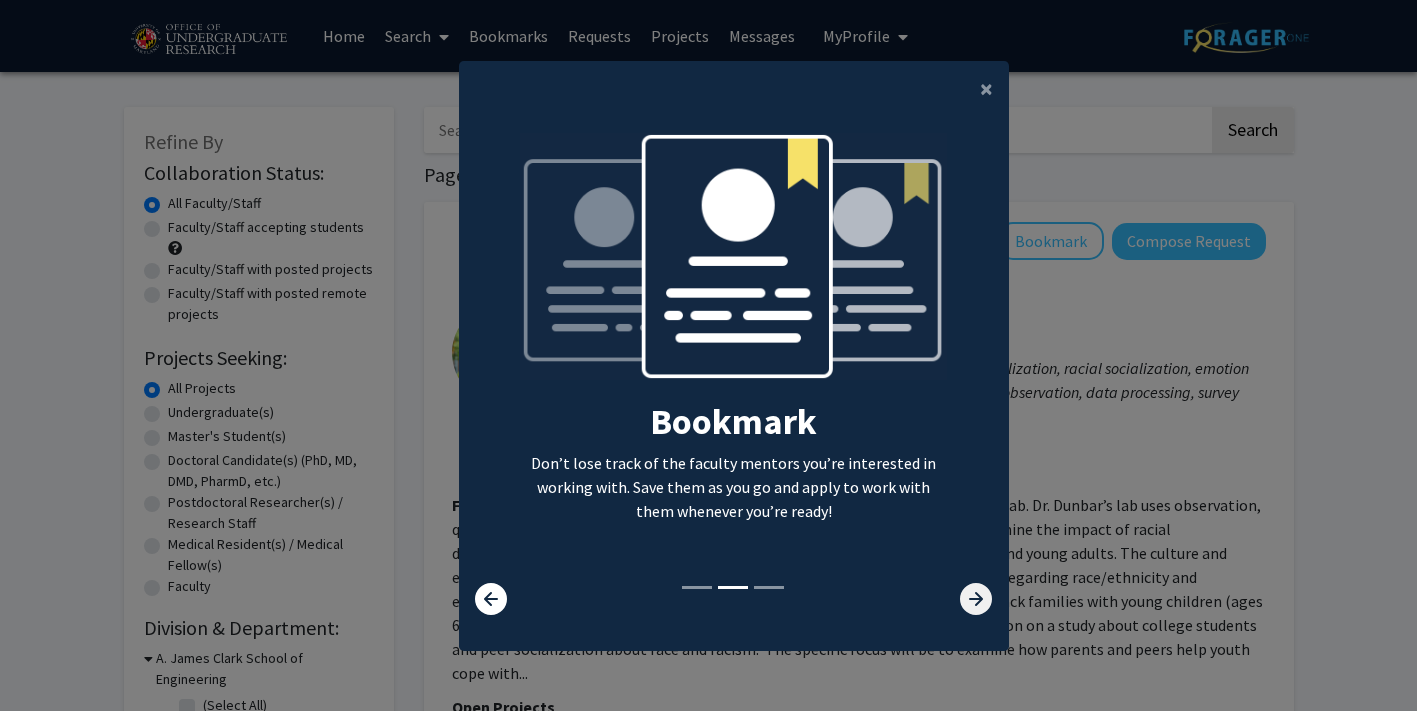 click 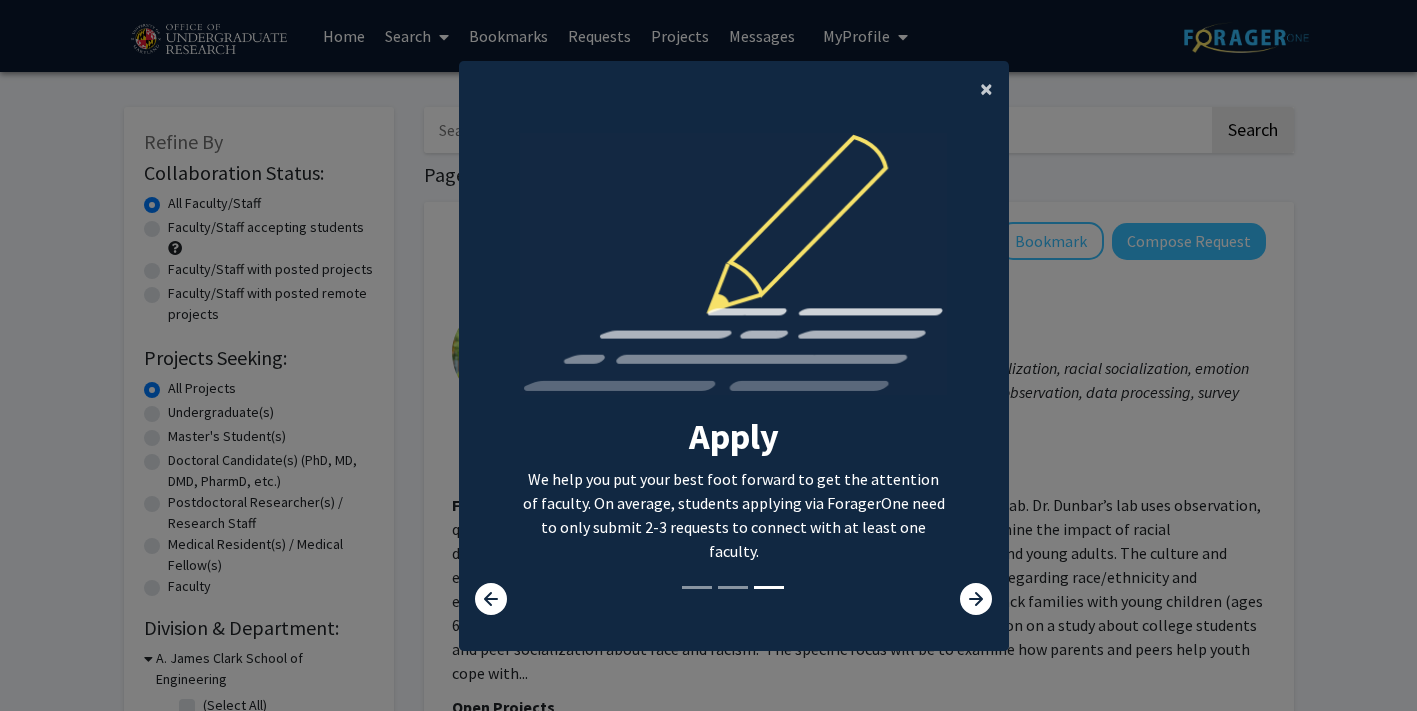 click on "×" 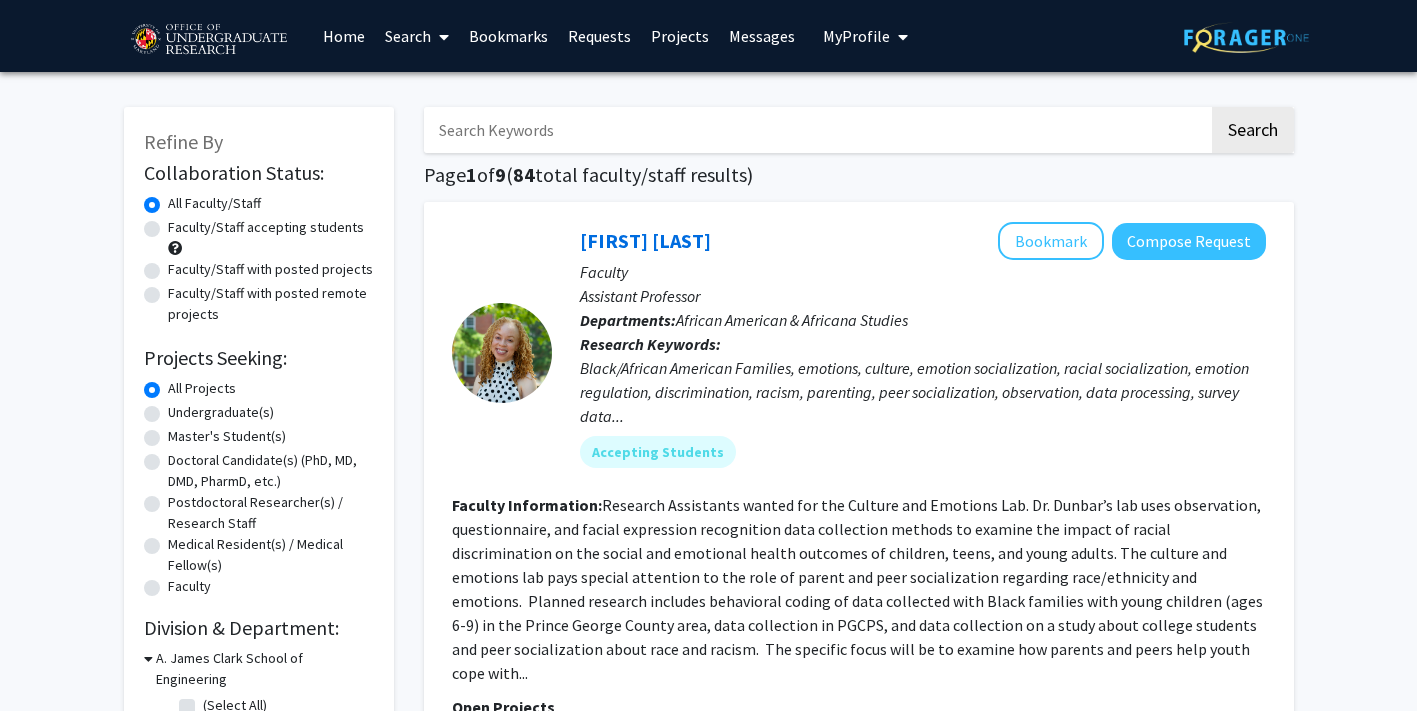 click on "Undergraduate(s)" 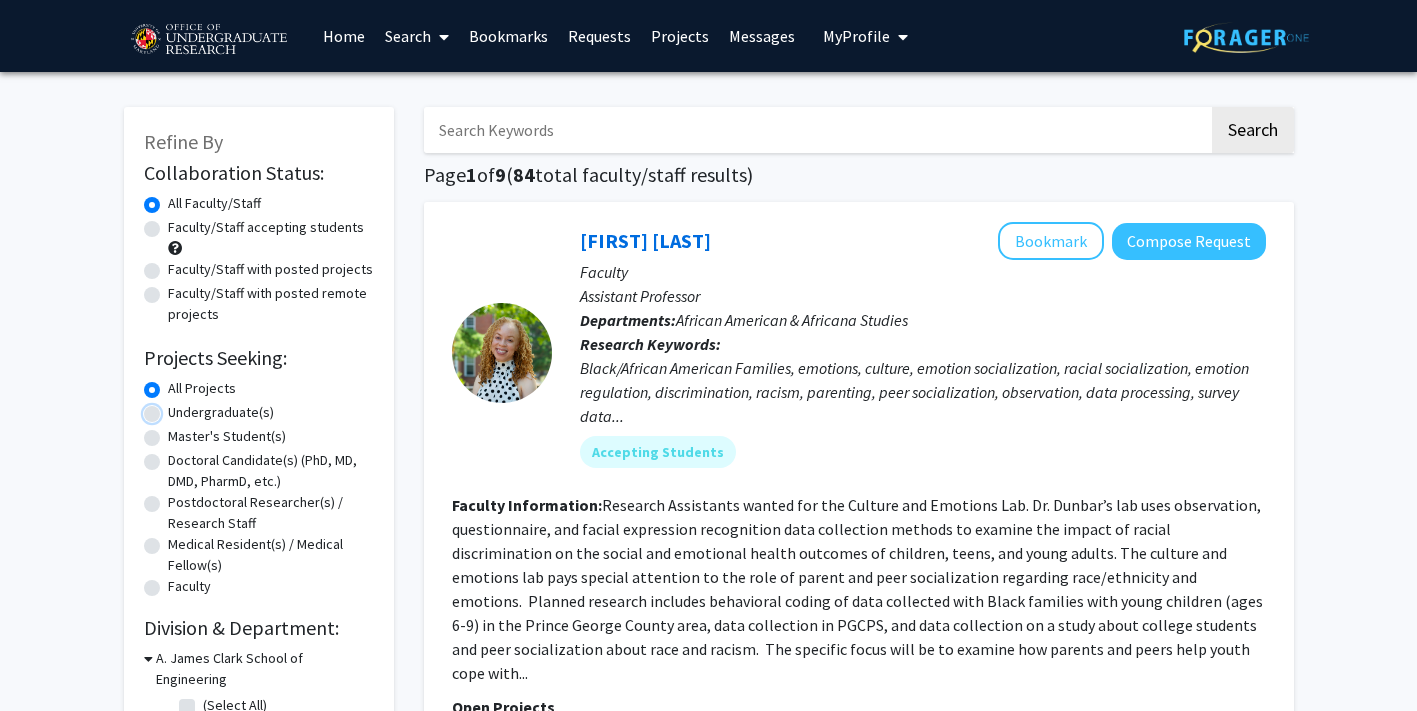 click on "Undergraduate(s)" at bounding box center (174, 408) 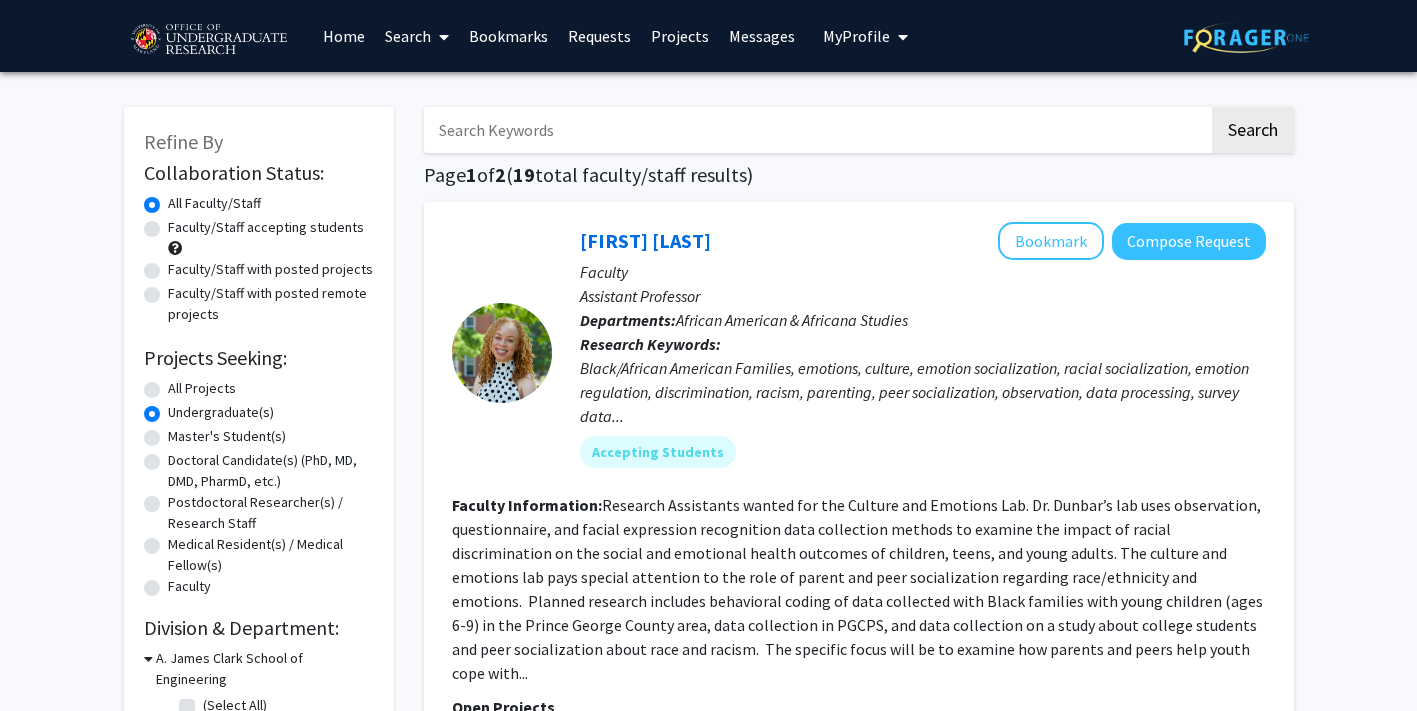 click on "Faculty/Staff accepting students" 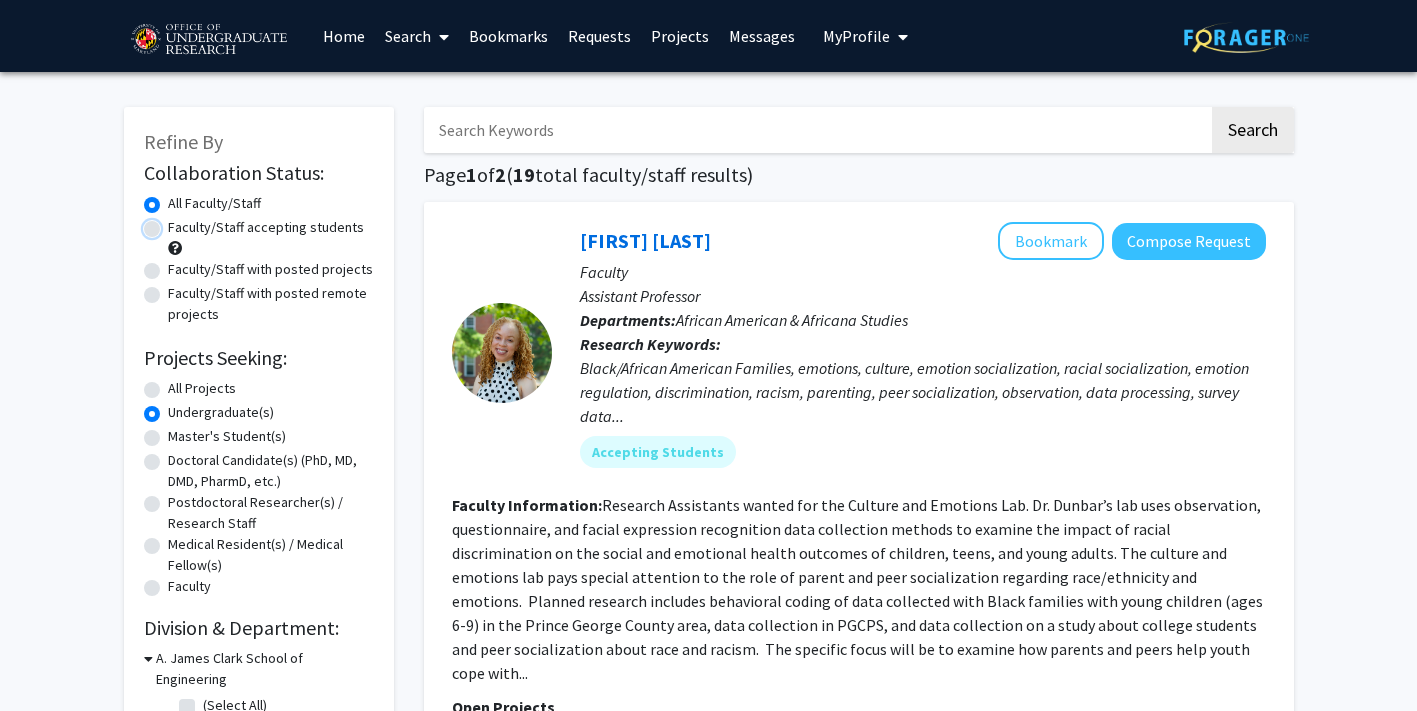click on "Faculty/Staff accepting students" at bounding box center [174, 223] 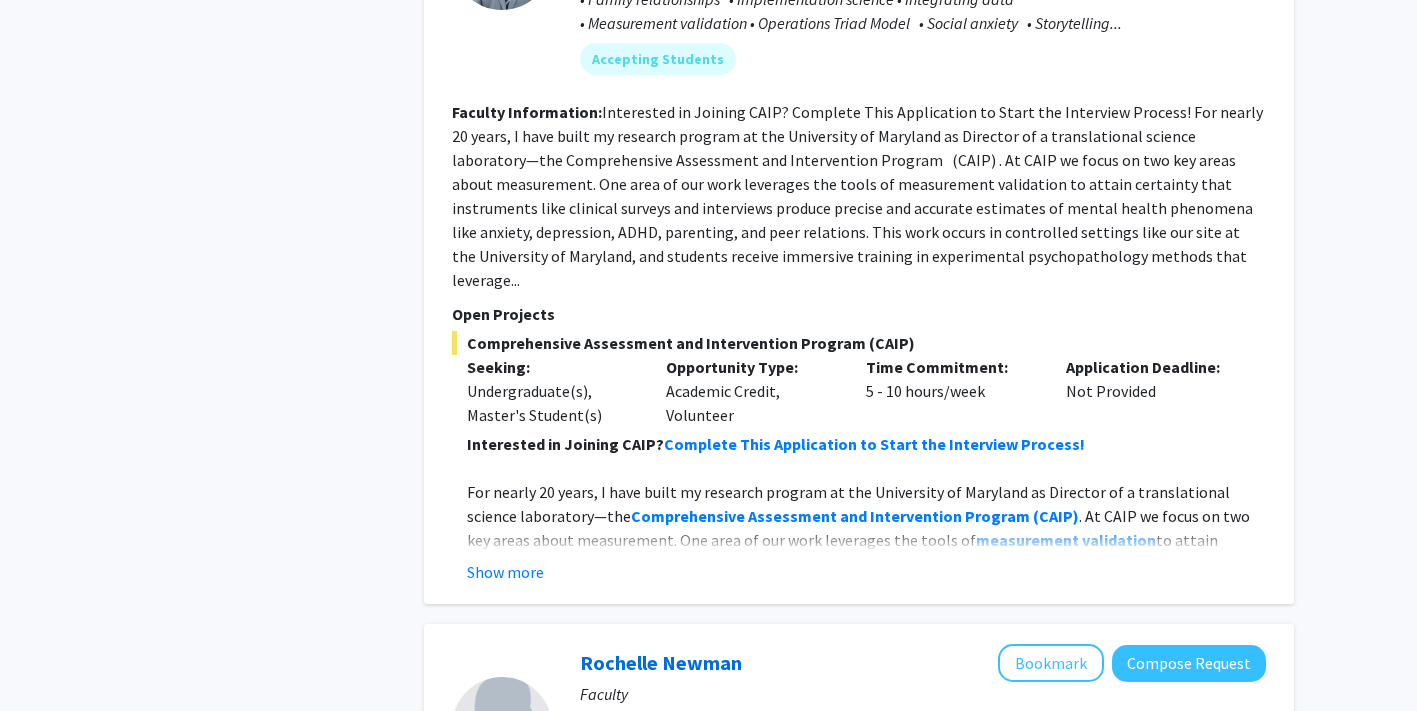 scroll, scrollTop: 3038, scrollLeft: 0, axis: vertical 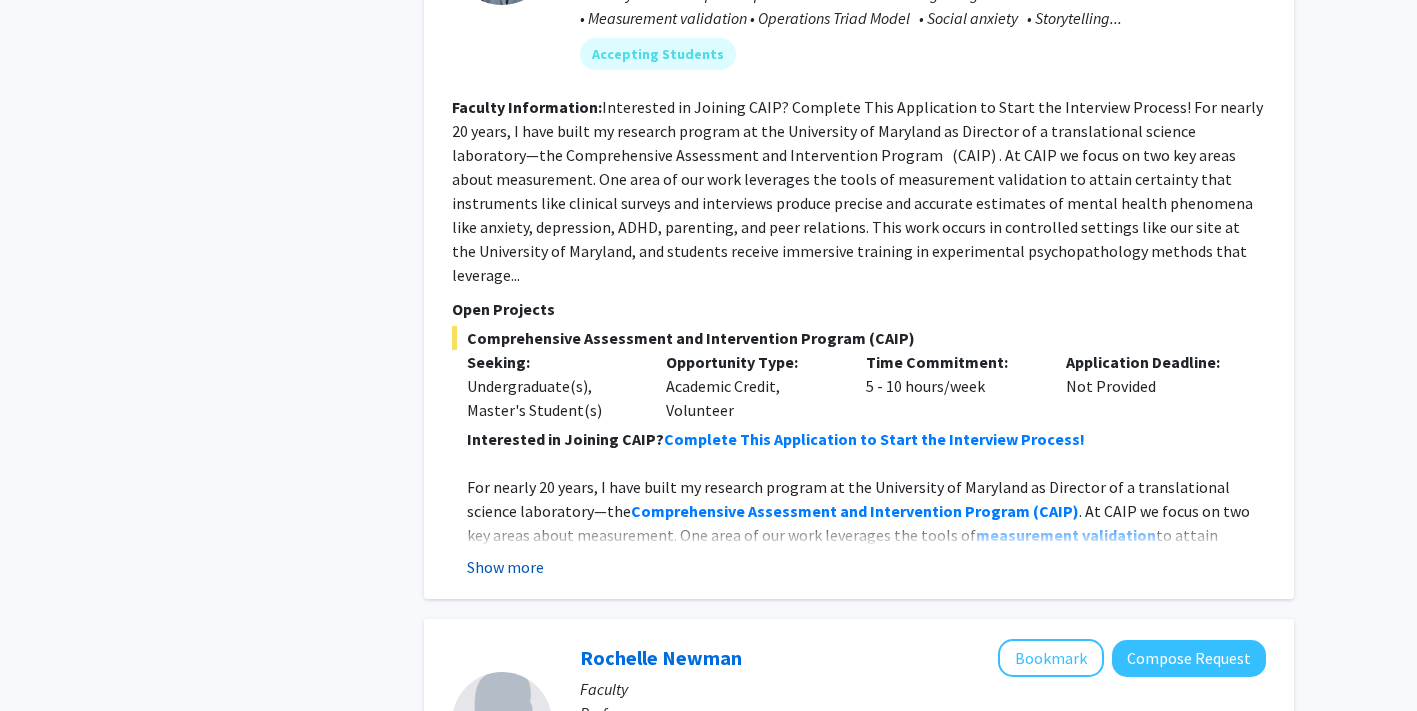 click on "Show more" 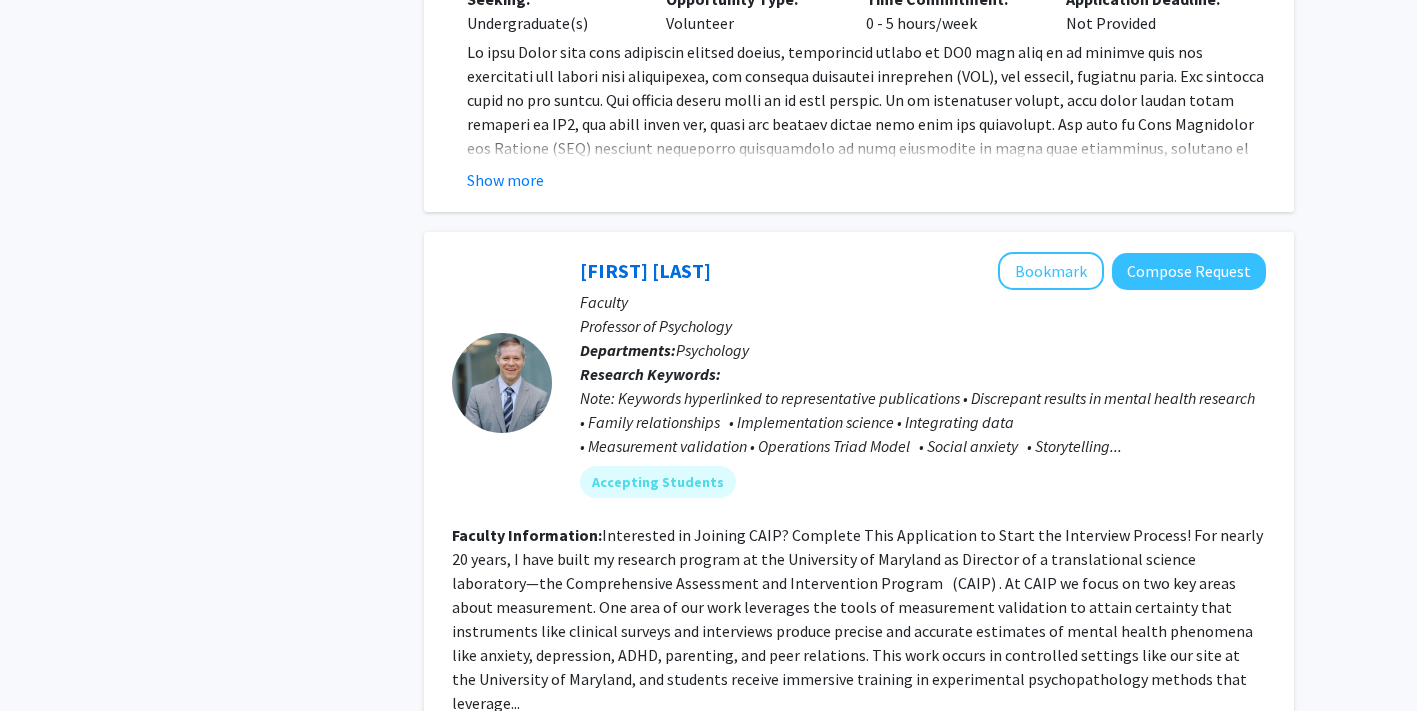 scroll, scrollTop: 2603, scrollLeft: 0, axis: vertical 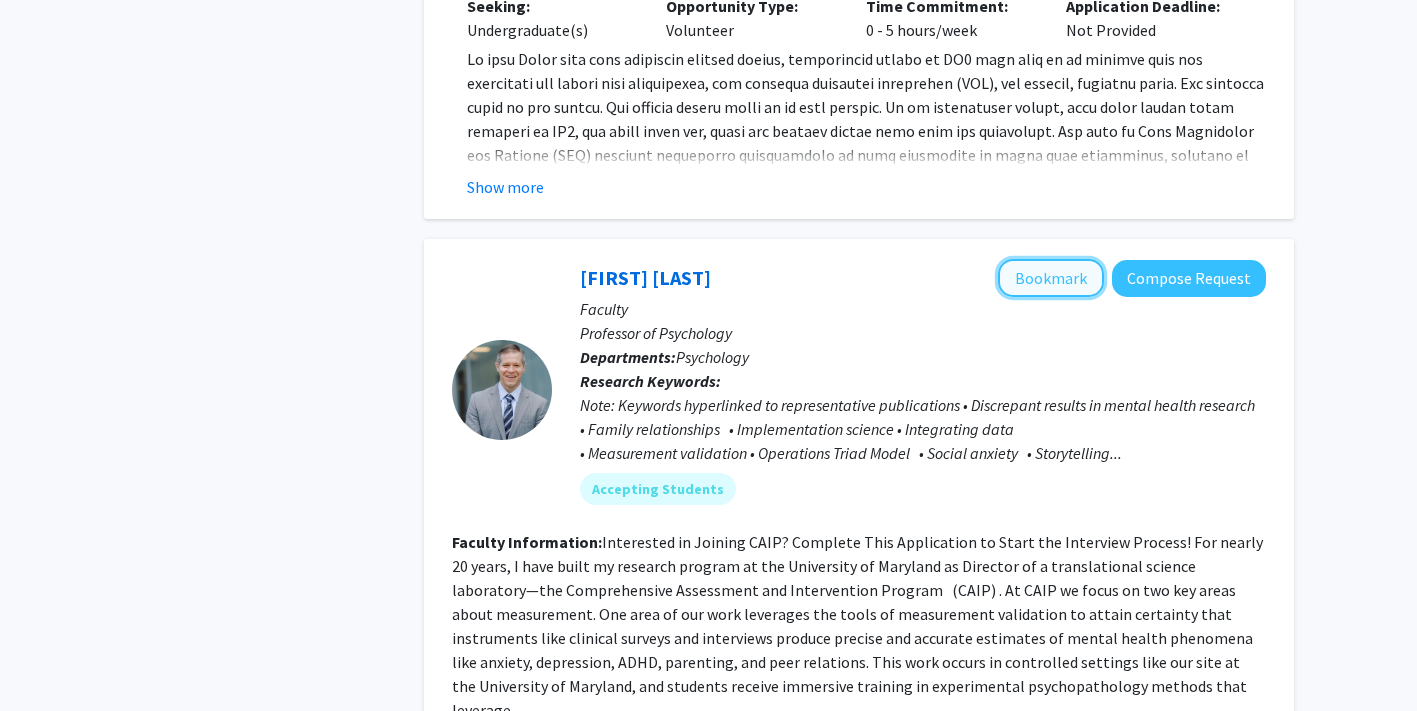 click on "Bookmark" 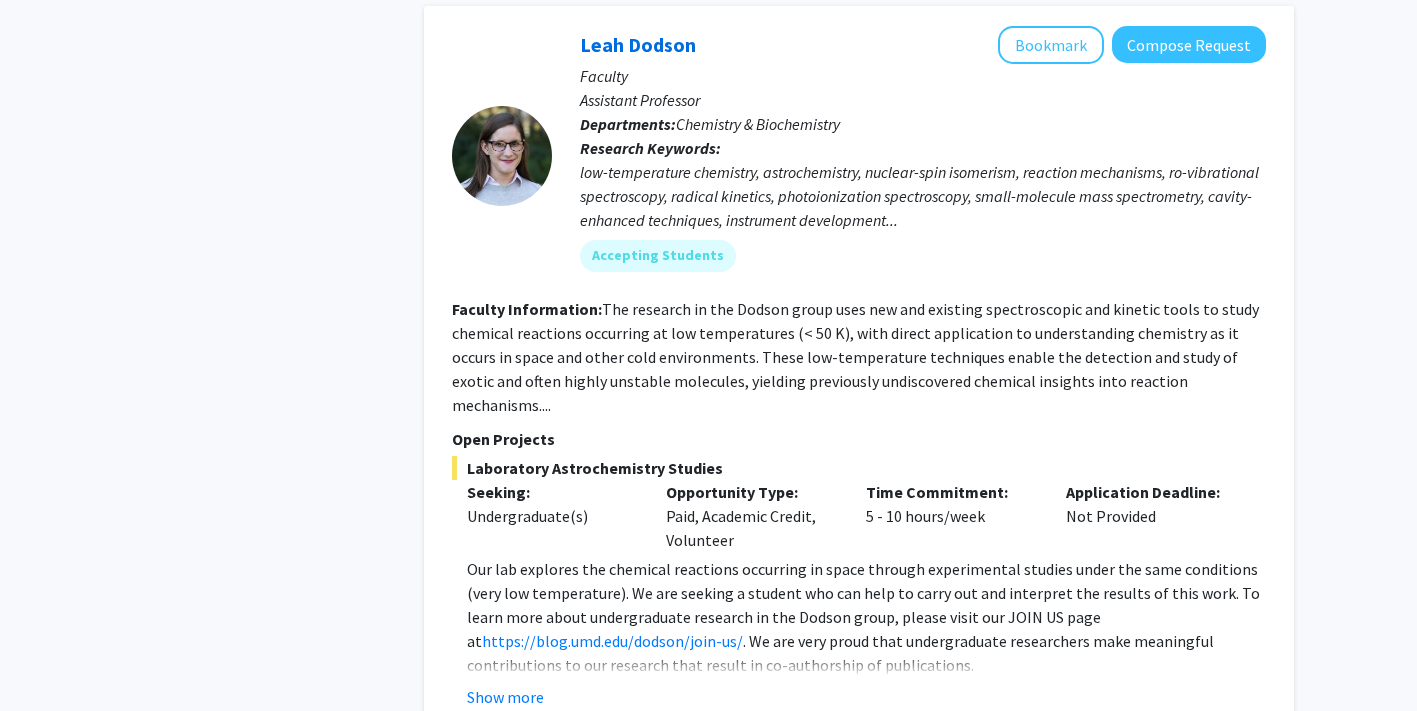 scroll, scrollTop: 6754, scrollLeft: 0, axis: vertical 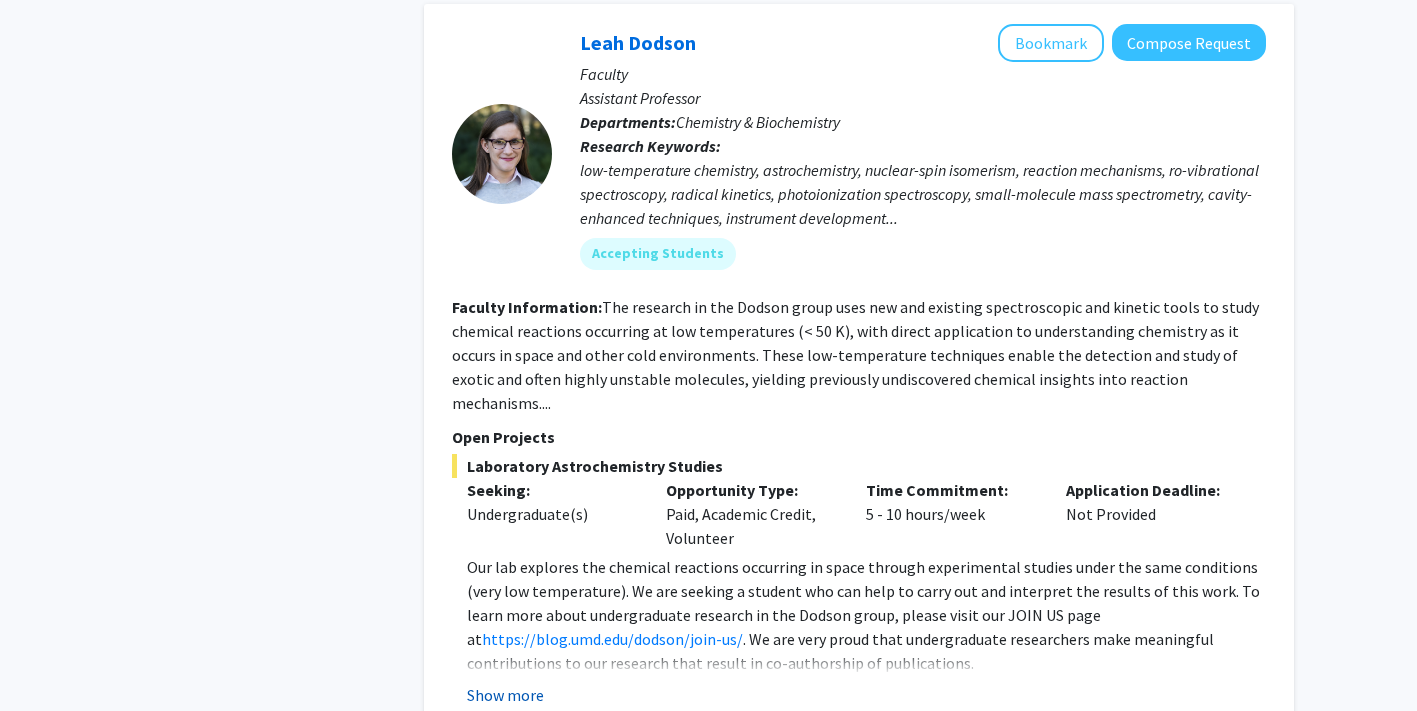 click on "Show more" 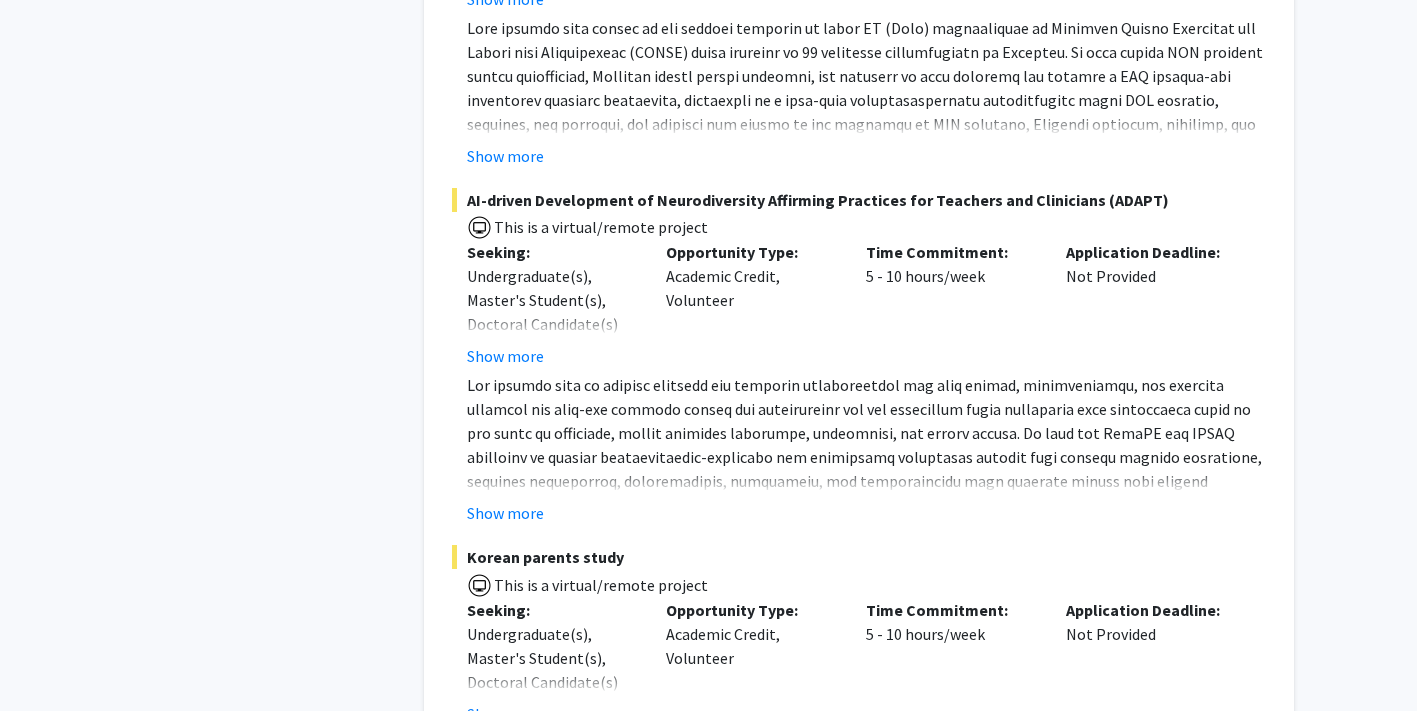 scroll, scrollTop: 9906, scrollLeft: 0, axis: vertical 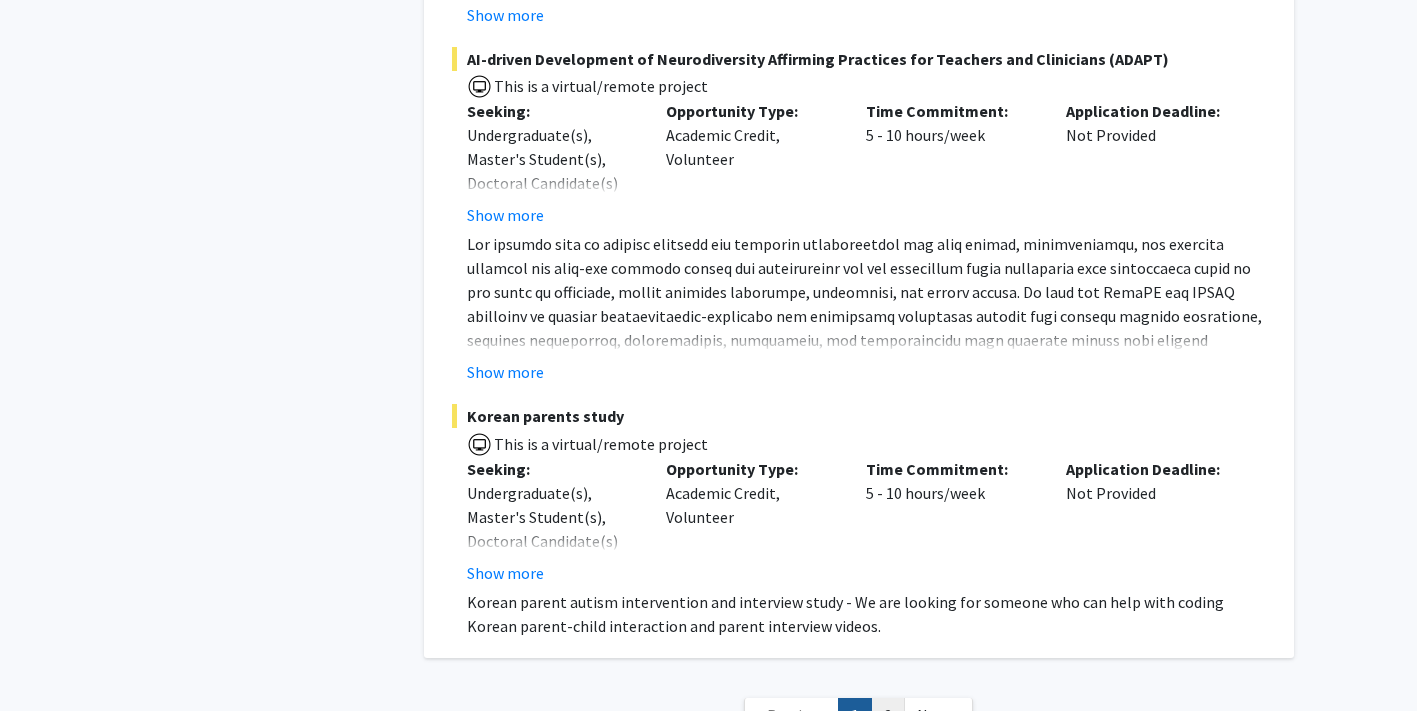 click on "2" 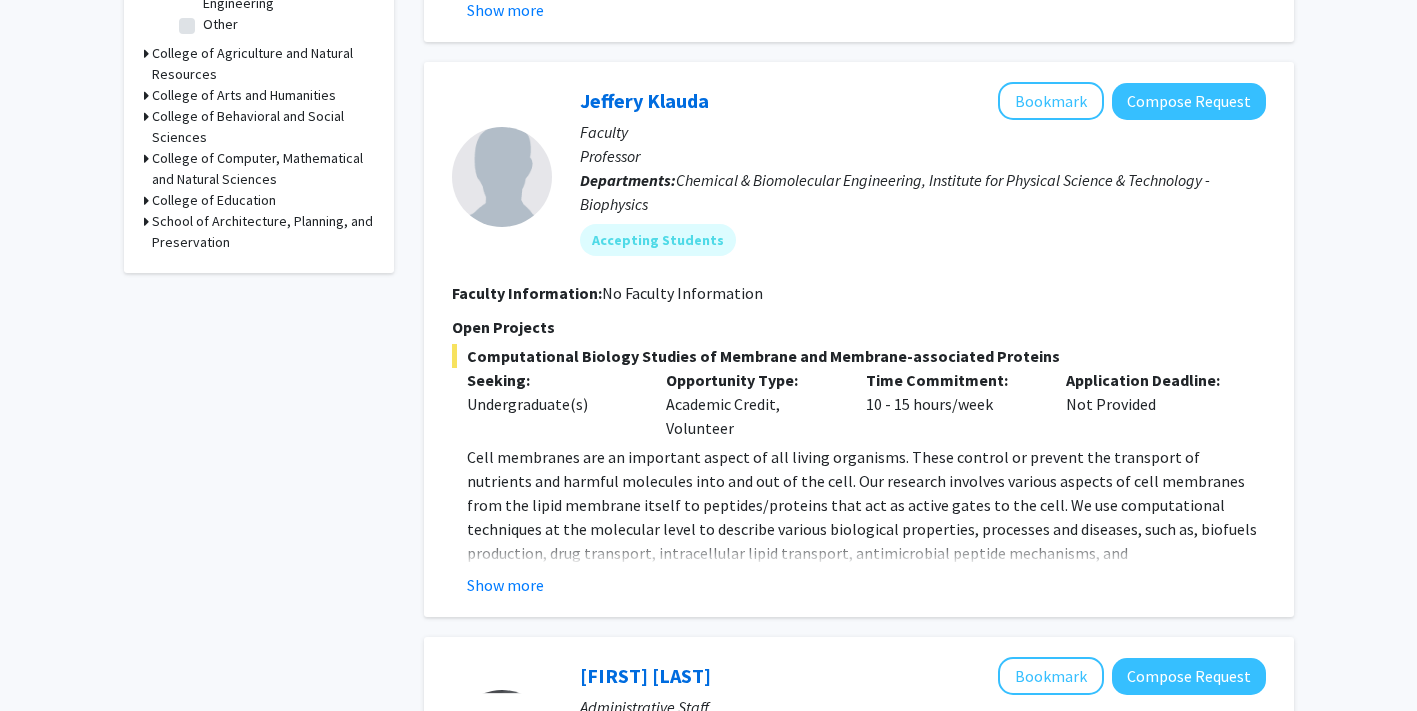 scroll, scrollTop: 751, scrollLeft: 0, axis: vertical 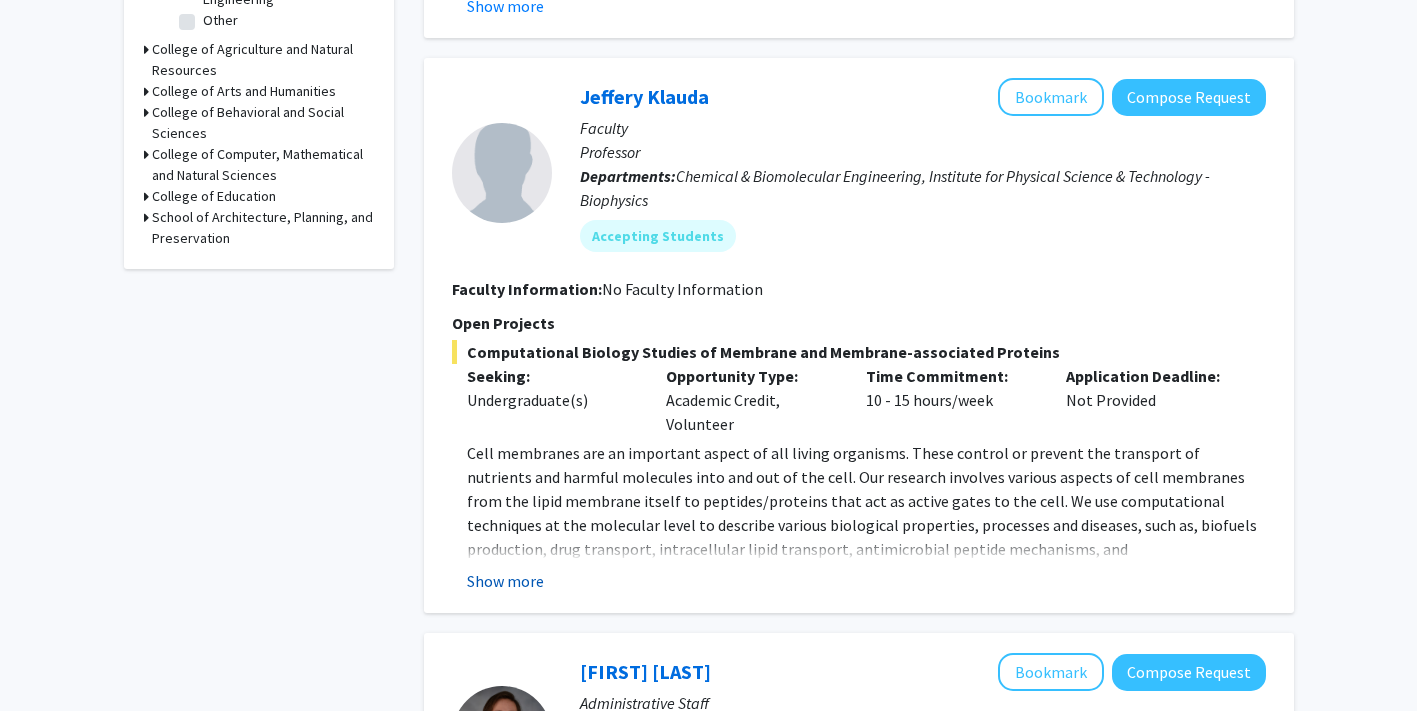 click on "Show more" 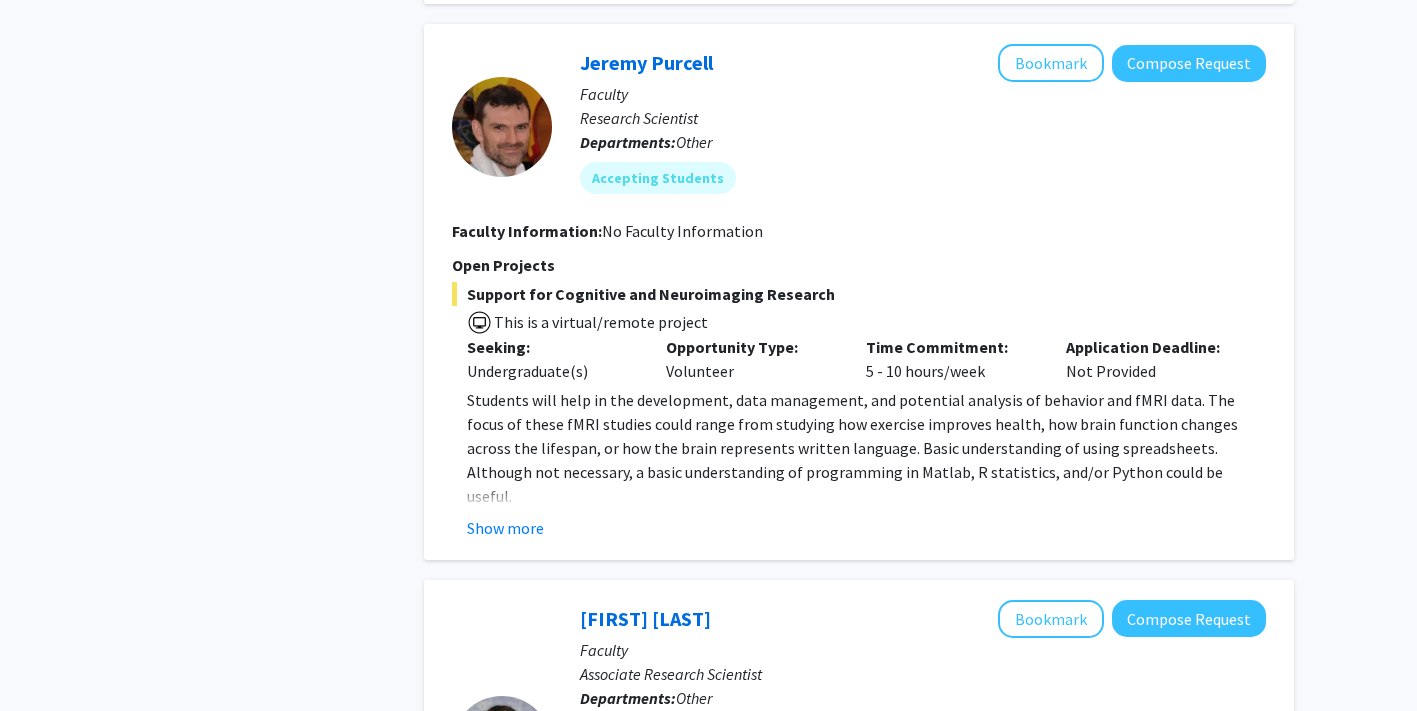scroll, scrollTop: 2013, scrollLeft: 0, axis: vertical 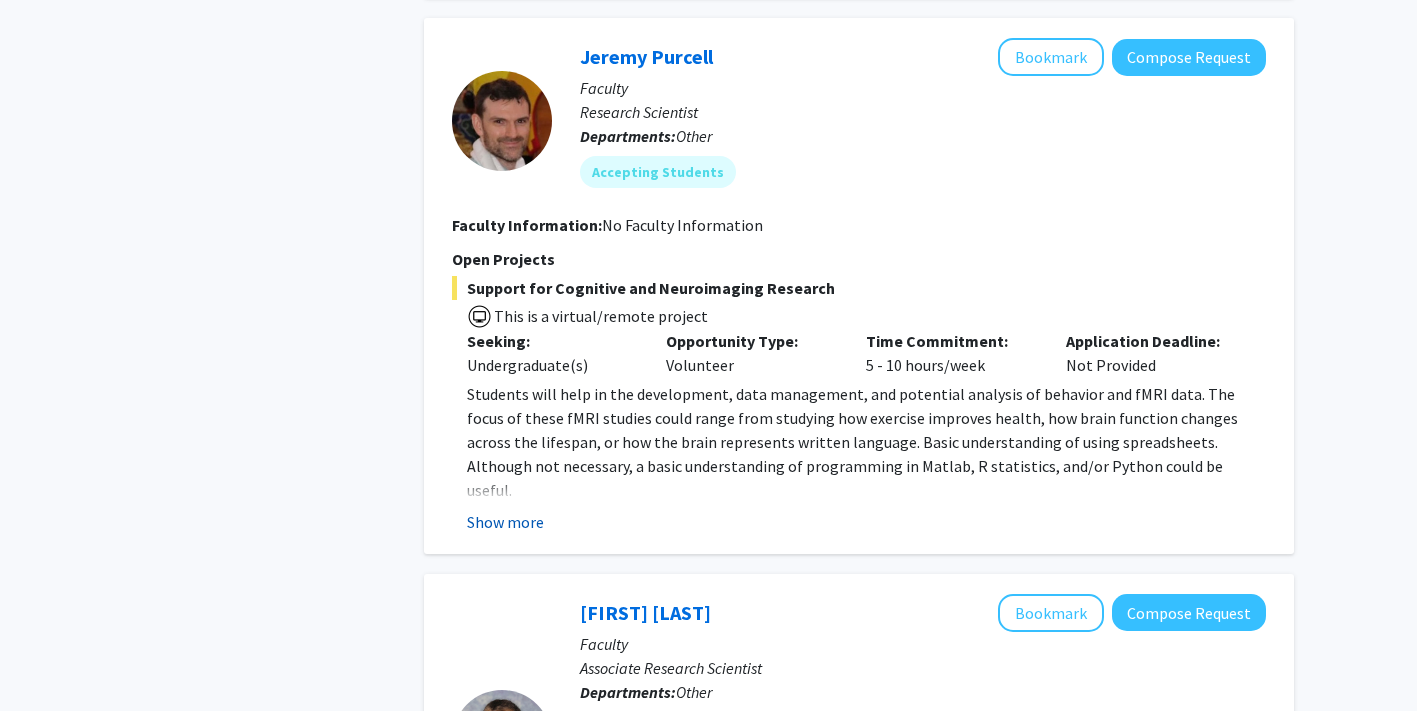 click on "Show more" 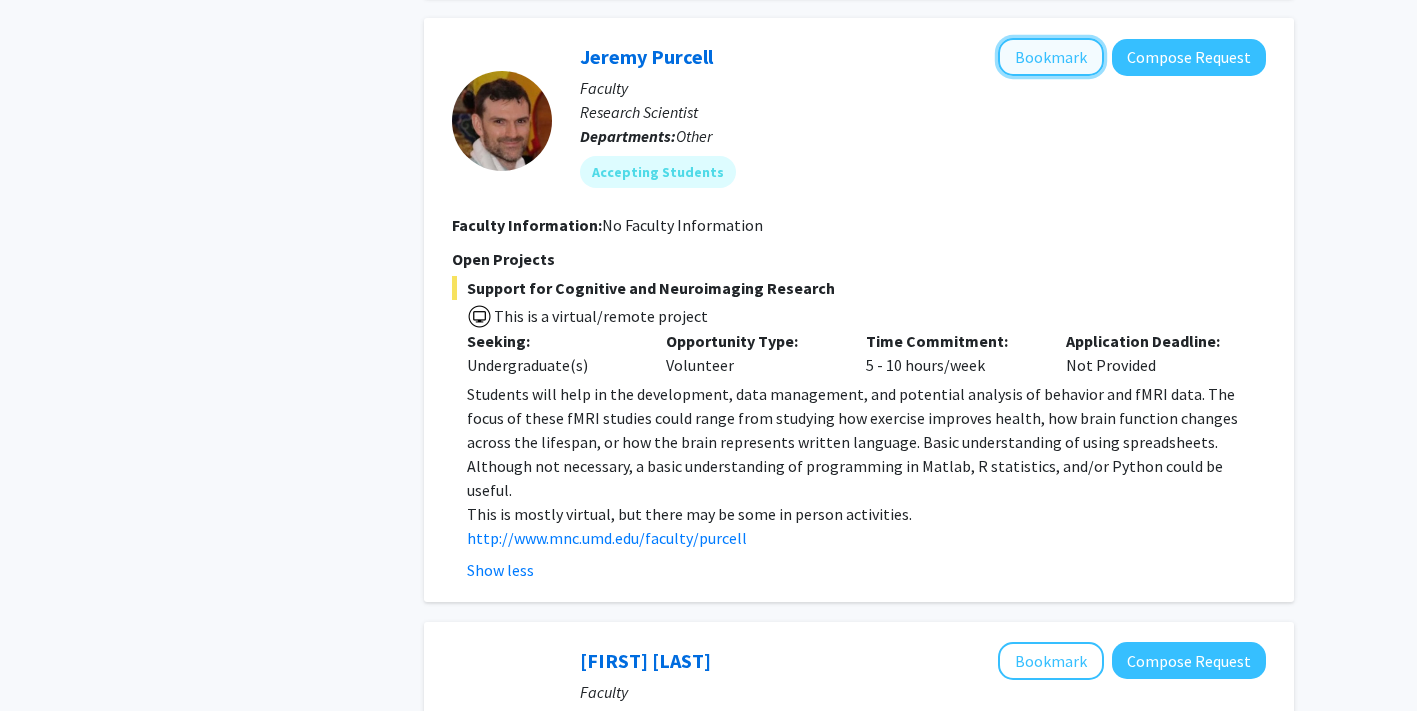 click on "Bookmark" 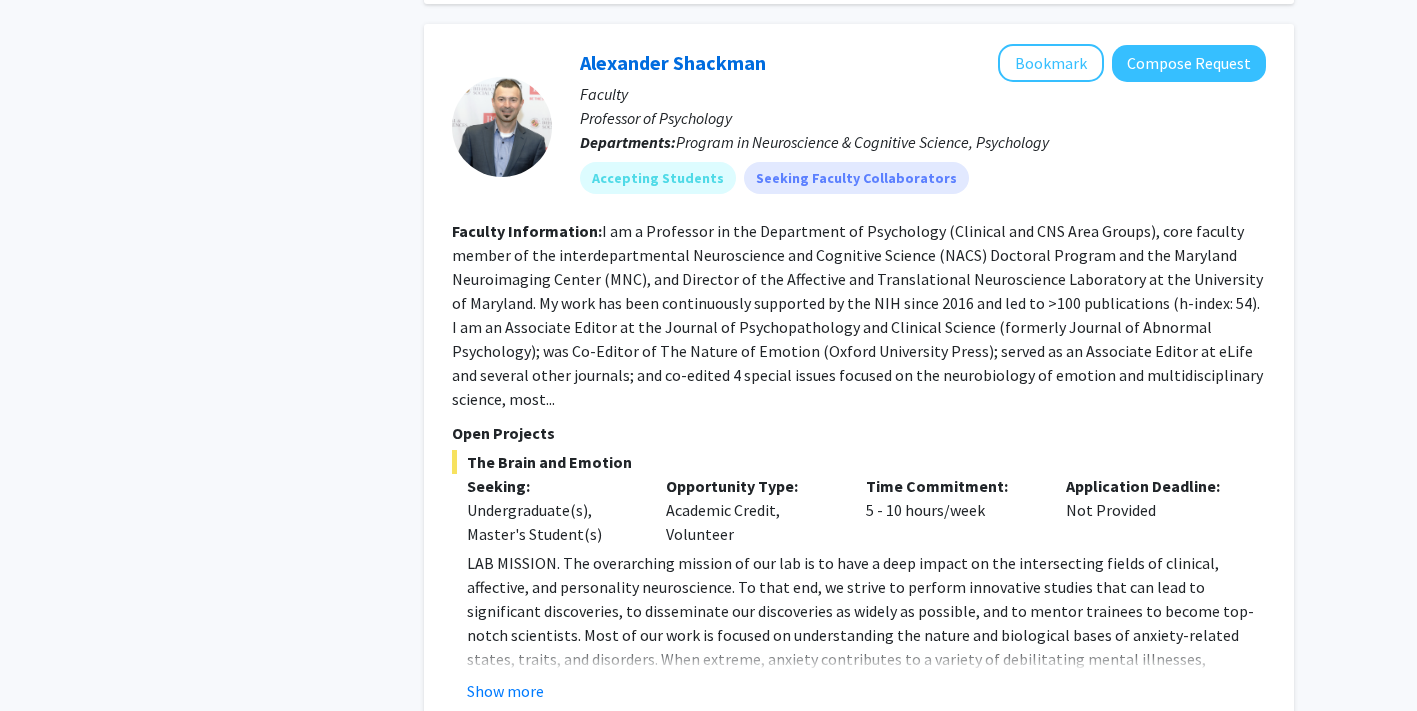 scroll, scrollTop: 5447, scrollLeft: 0, axis: vertical 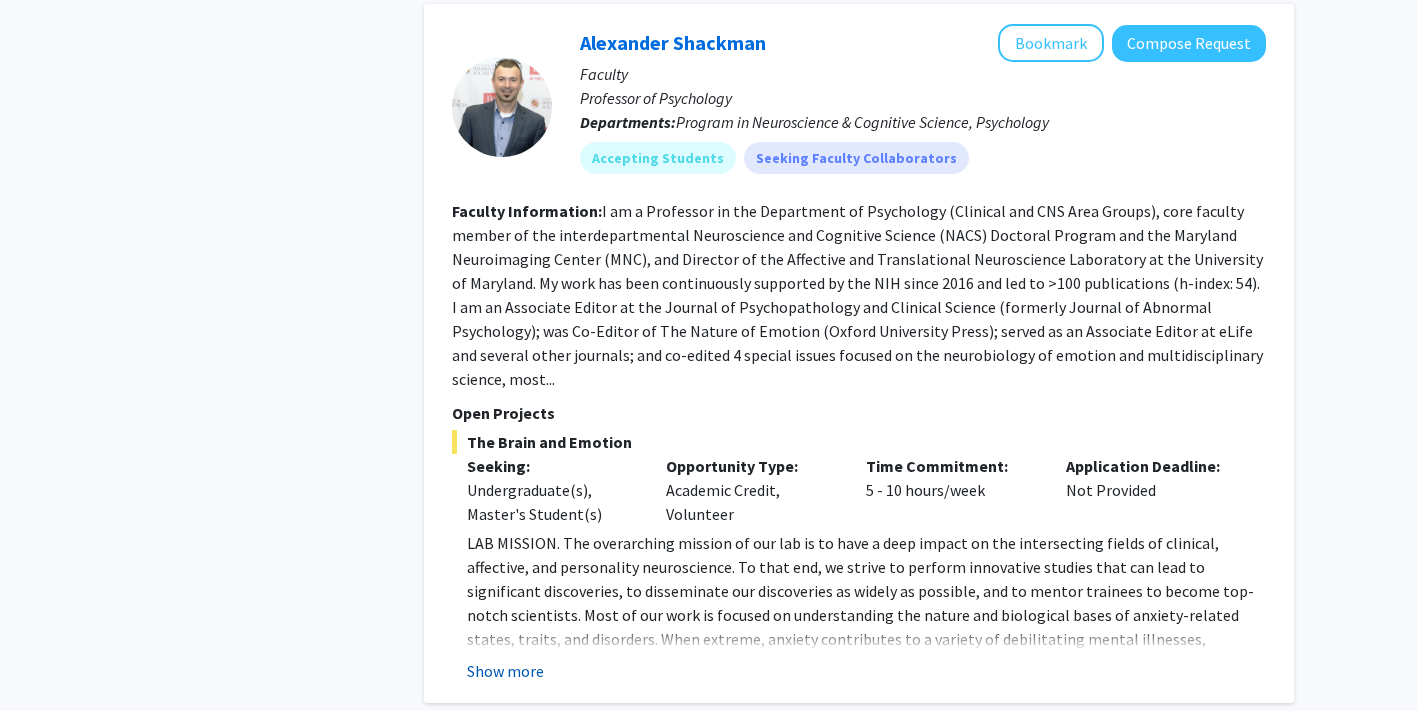 click on "Show more" 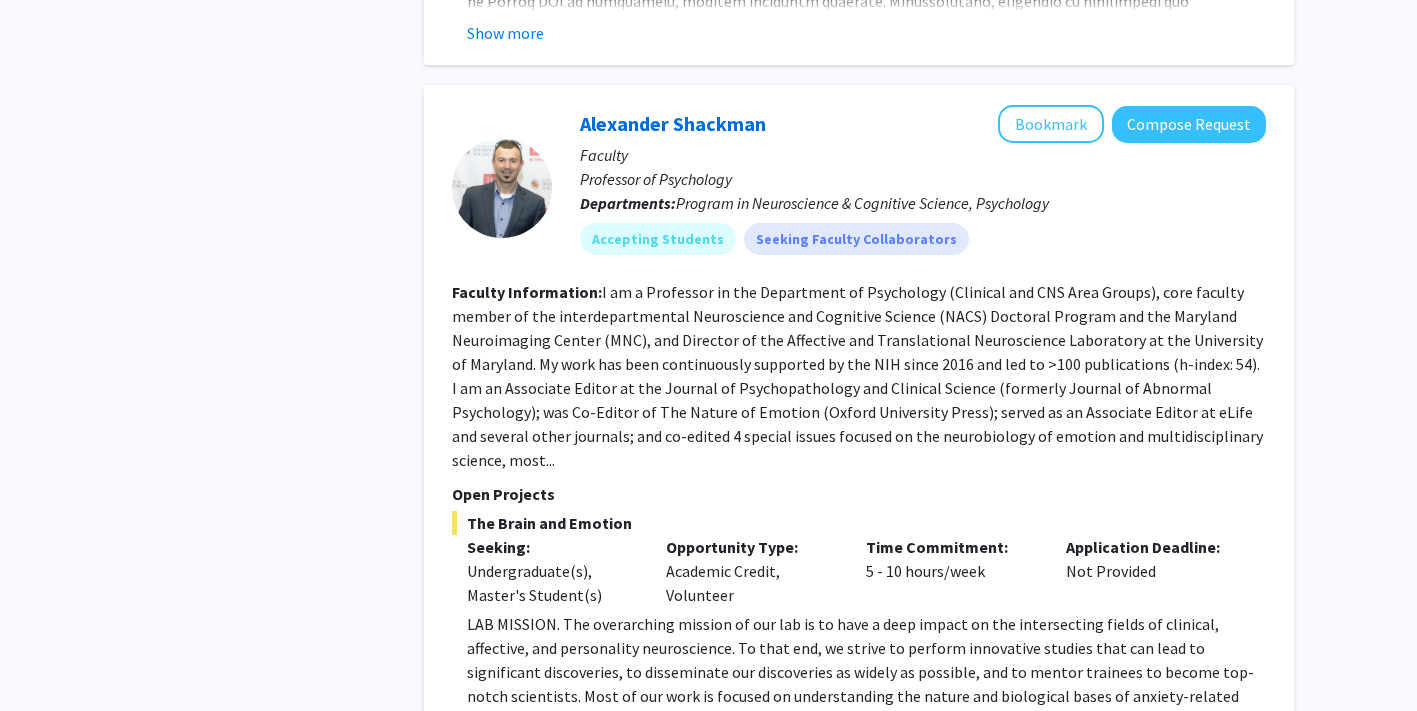 scroll, scrollTop: 5378, scrollLeft: 0, axis: vertical 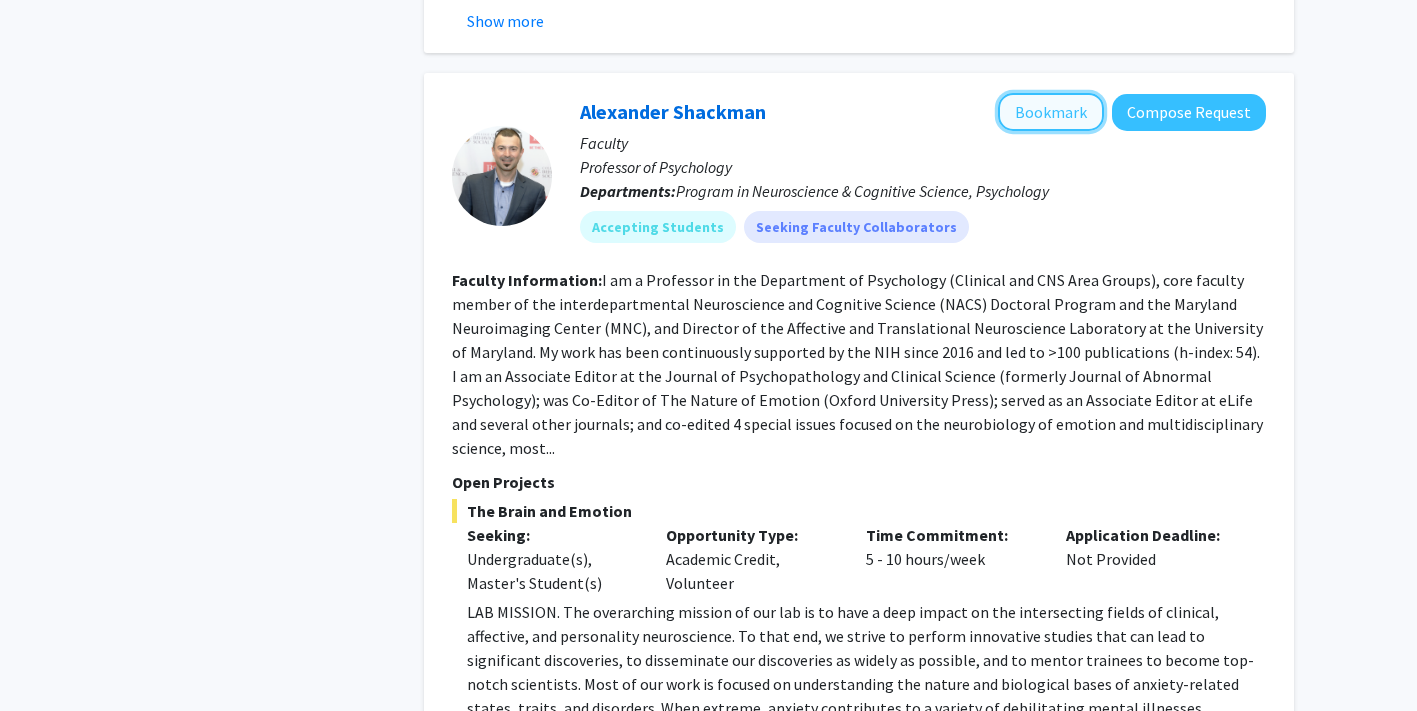 click on "Bookmark" 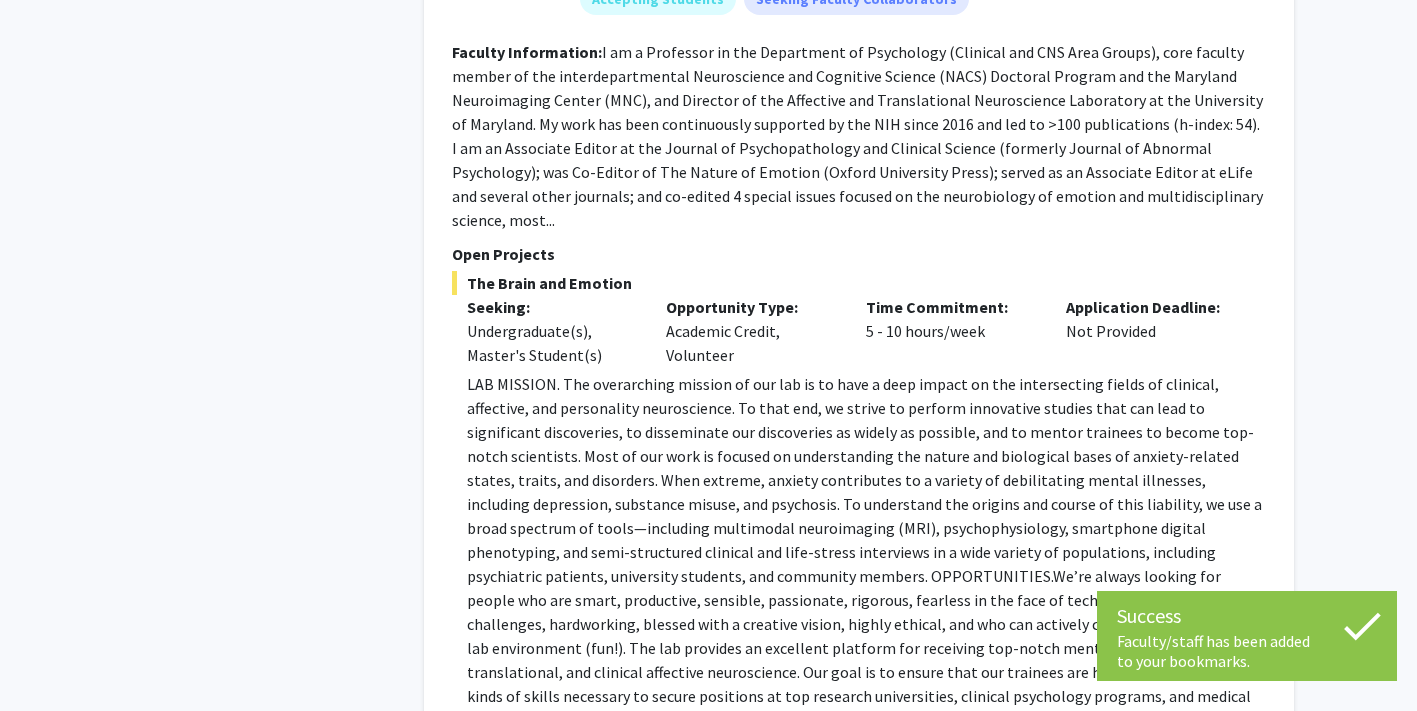 scroll, scrollTop: 5828, scrollLeft: 0, axis: vertical 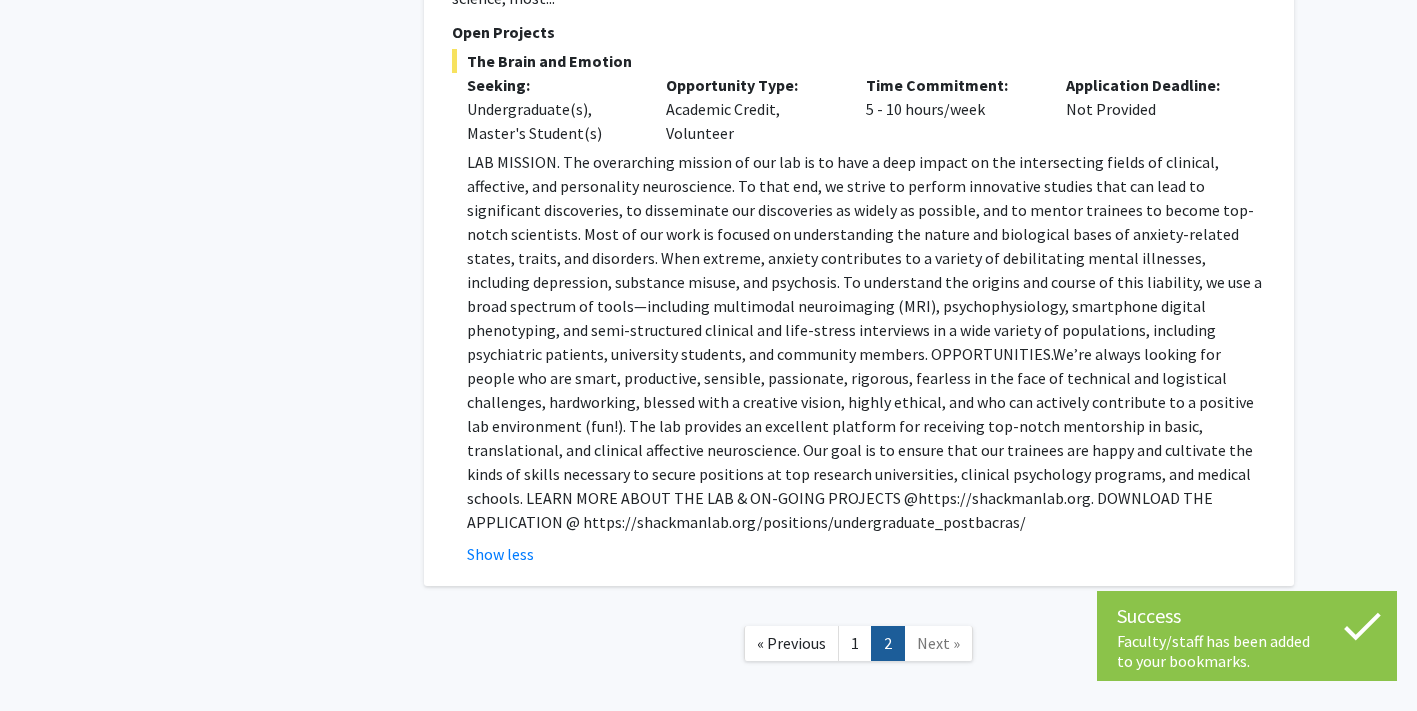 click on "Next »" 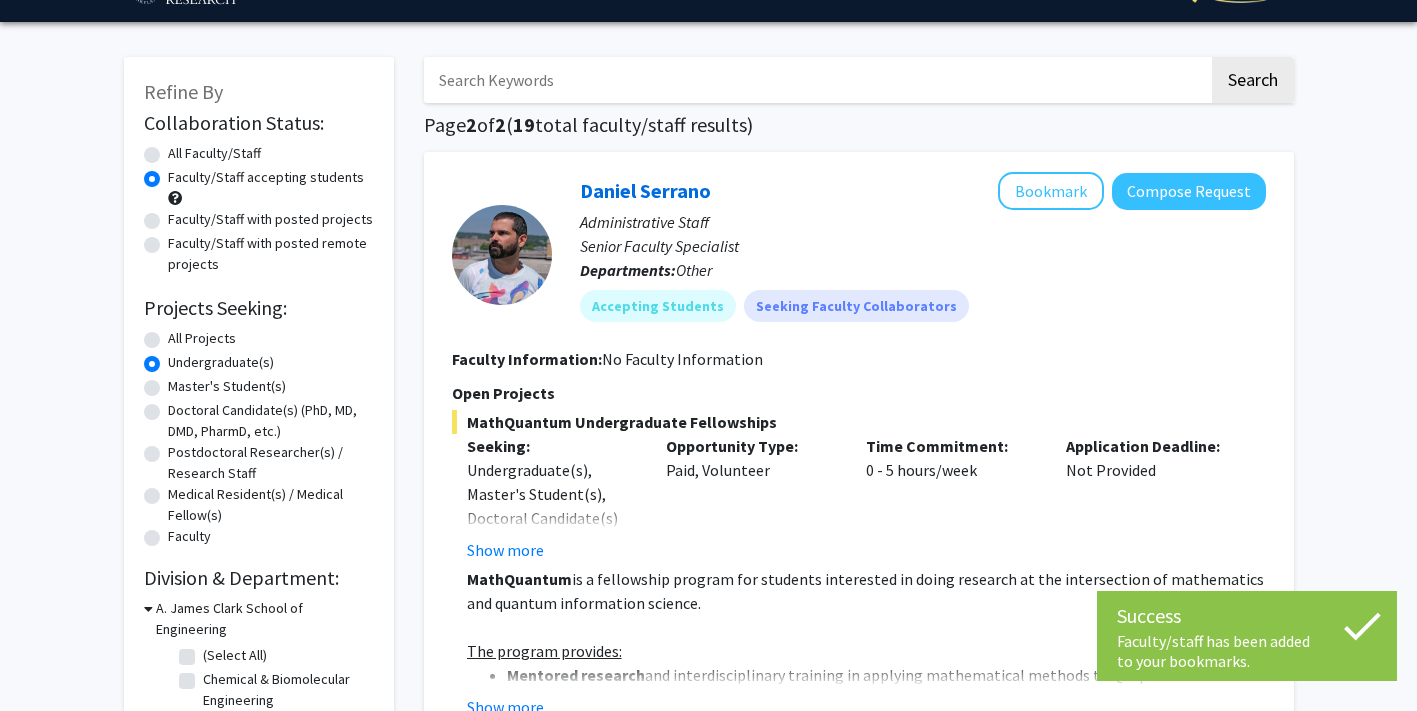 scroll, scrollTop: 0, scrollLeft: 0, axis: both 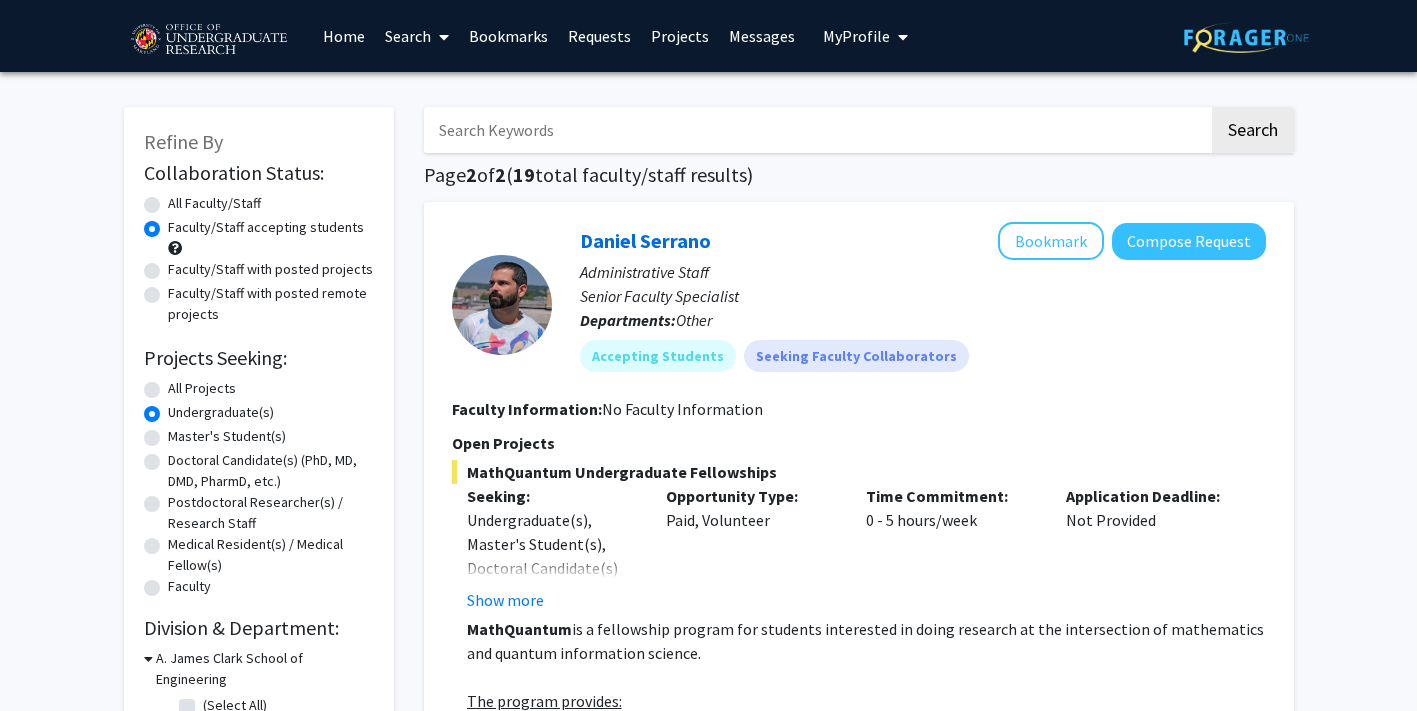 click on "Faculty/Staff with posted remote projects" 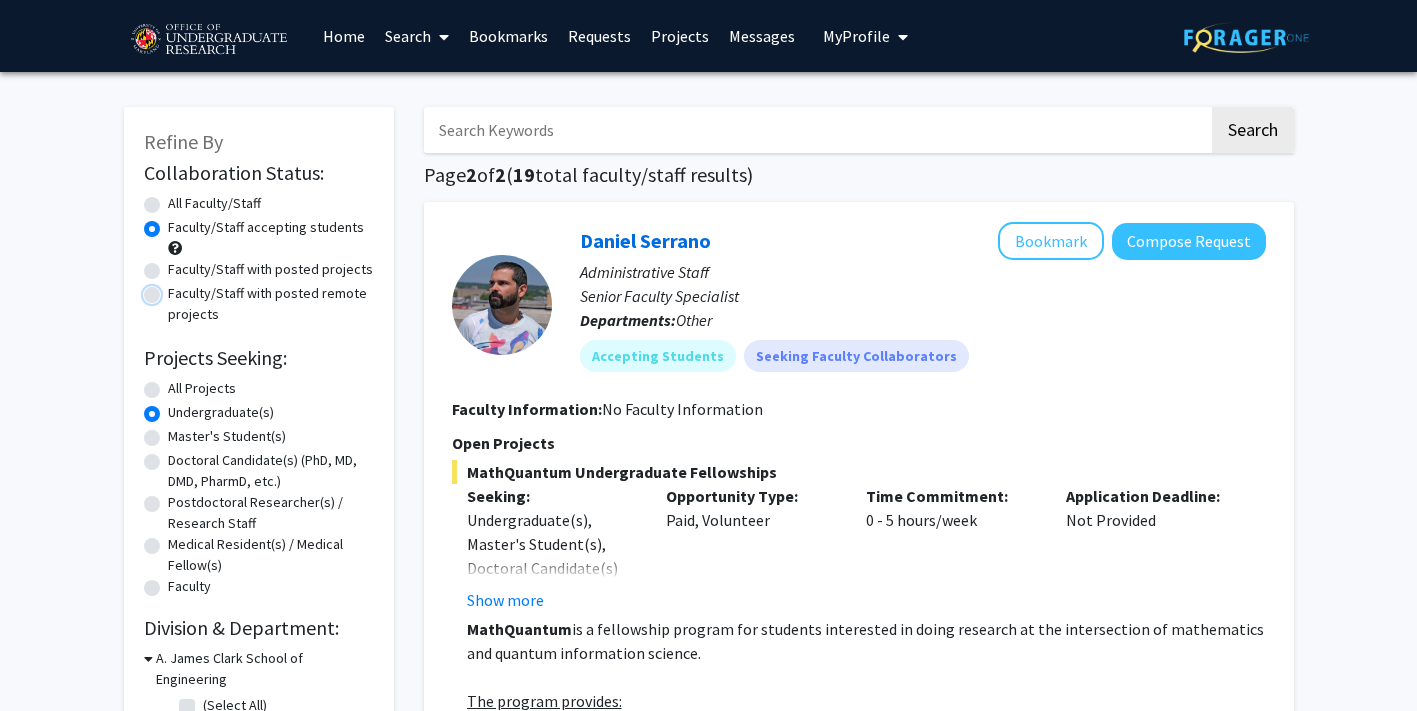 click on "Faculty/Staff with posted remote projects" at bounding box center [174, 289] 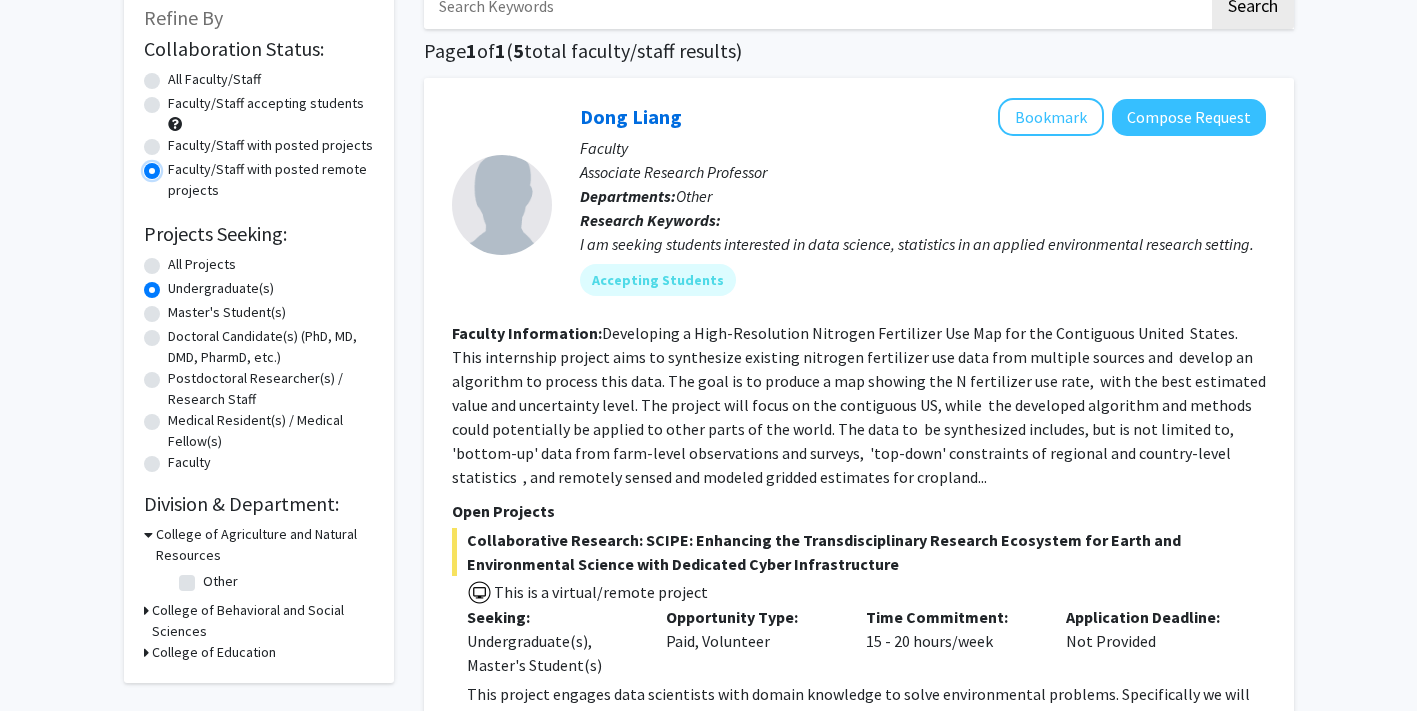 scroll, scrollTop: 123, scrollLeft: 0, axis: vertical 